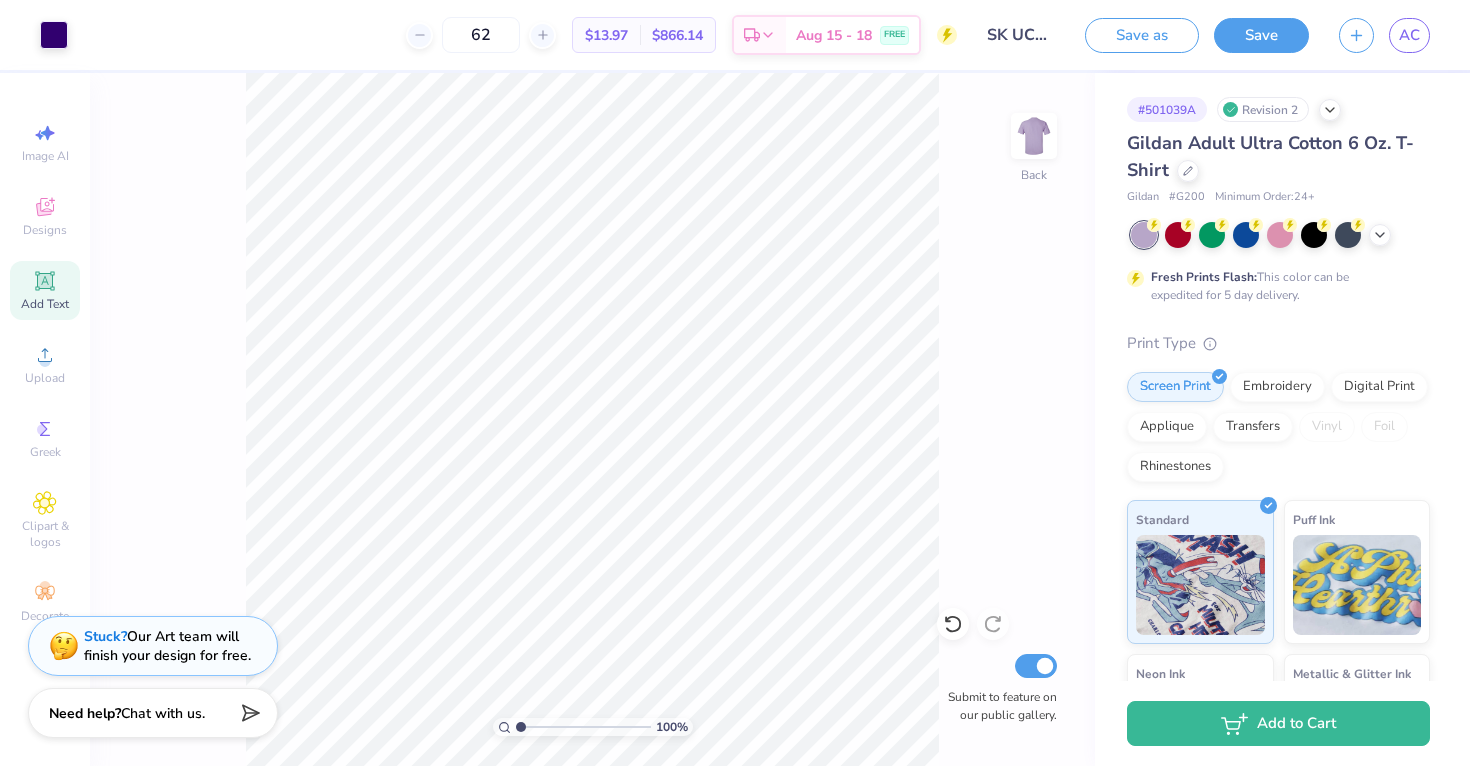 scroll, scrollTop: 0, scrollLeft: 0, axis: both 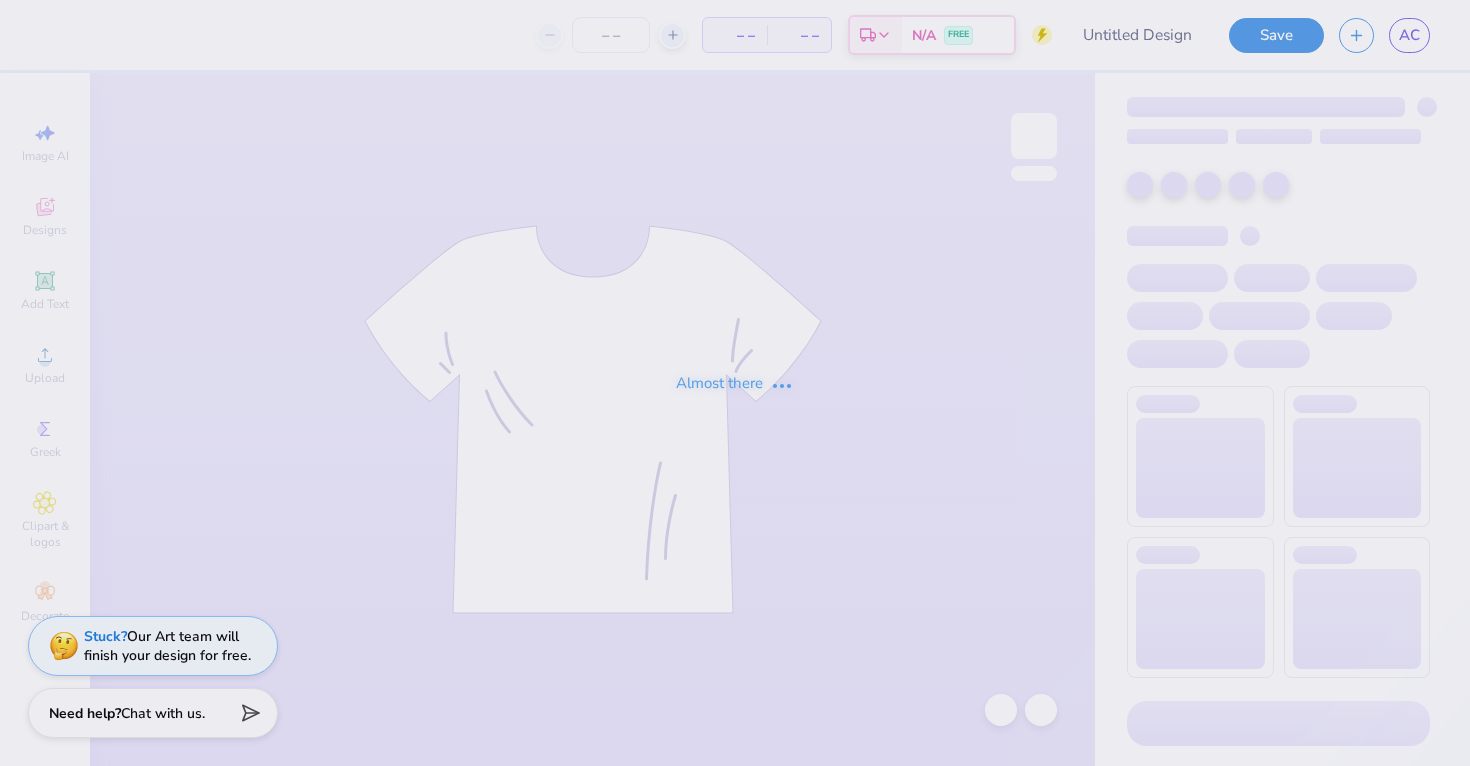 type on "SK UCO Values Day 2025" 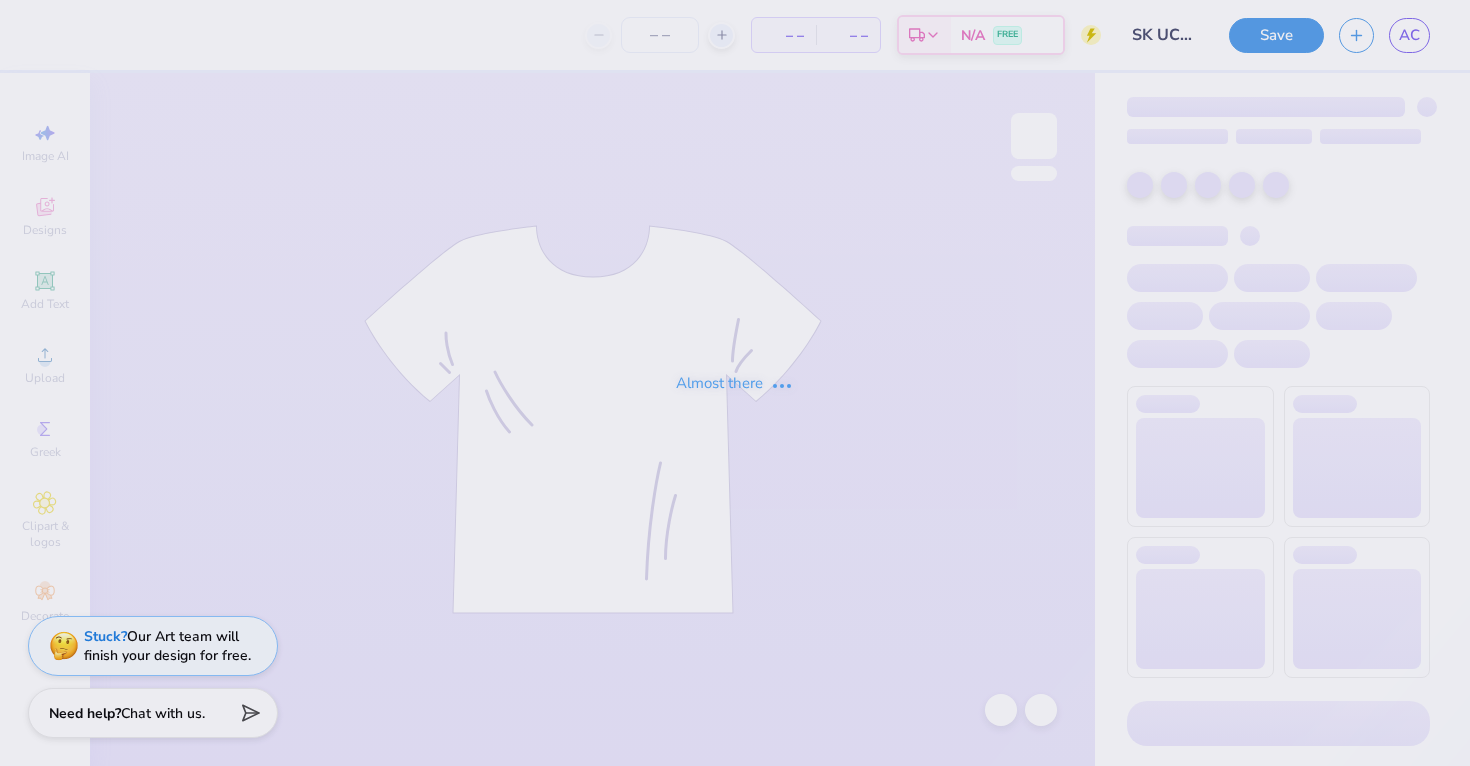 type on "50" 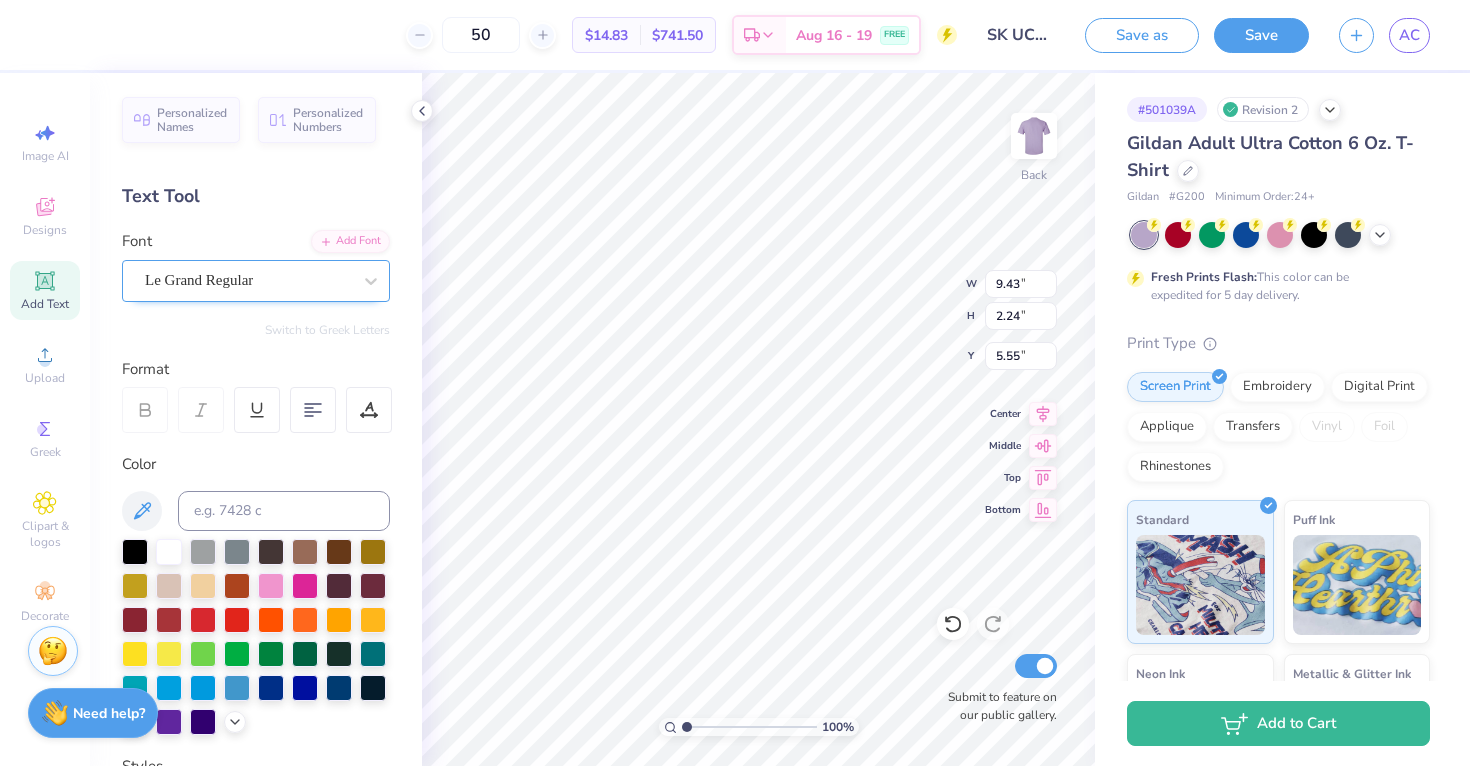 click on "Le Grand Regular" at bounding box center (248, 280) 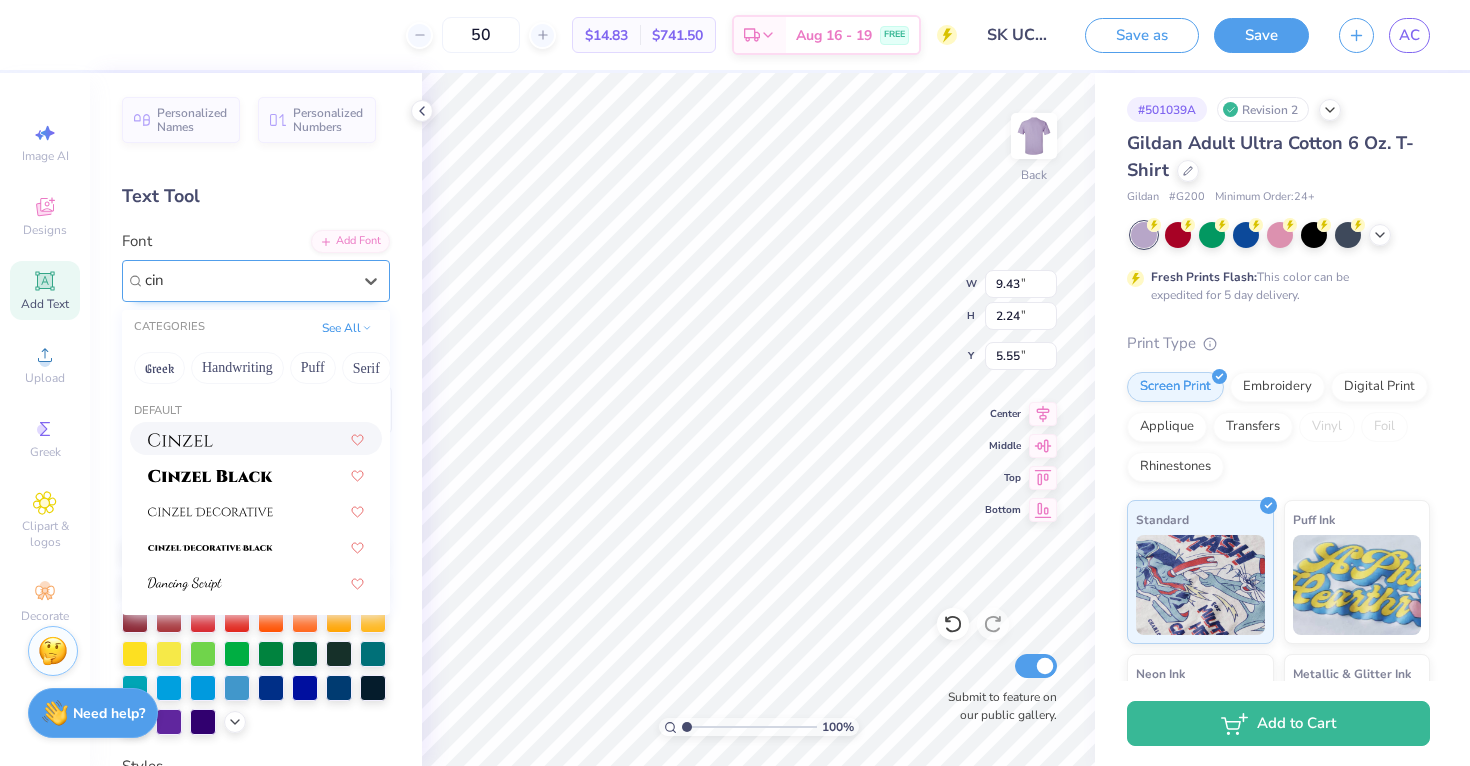 click at bounding box center (256, 438) 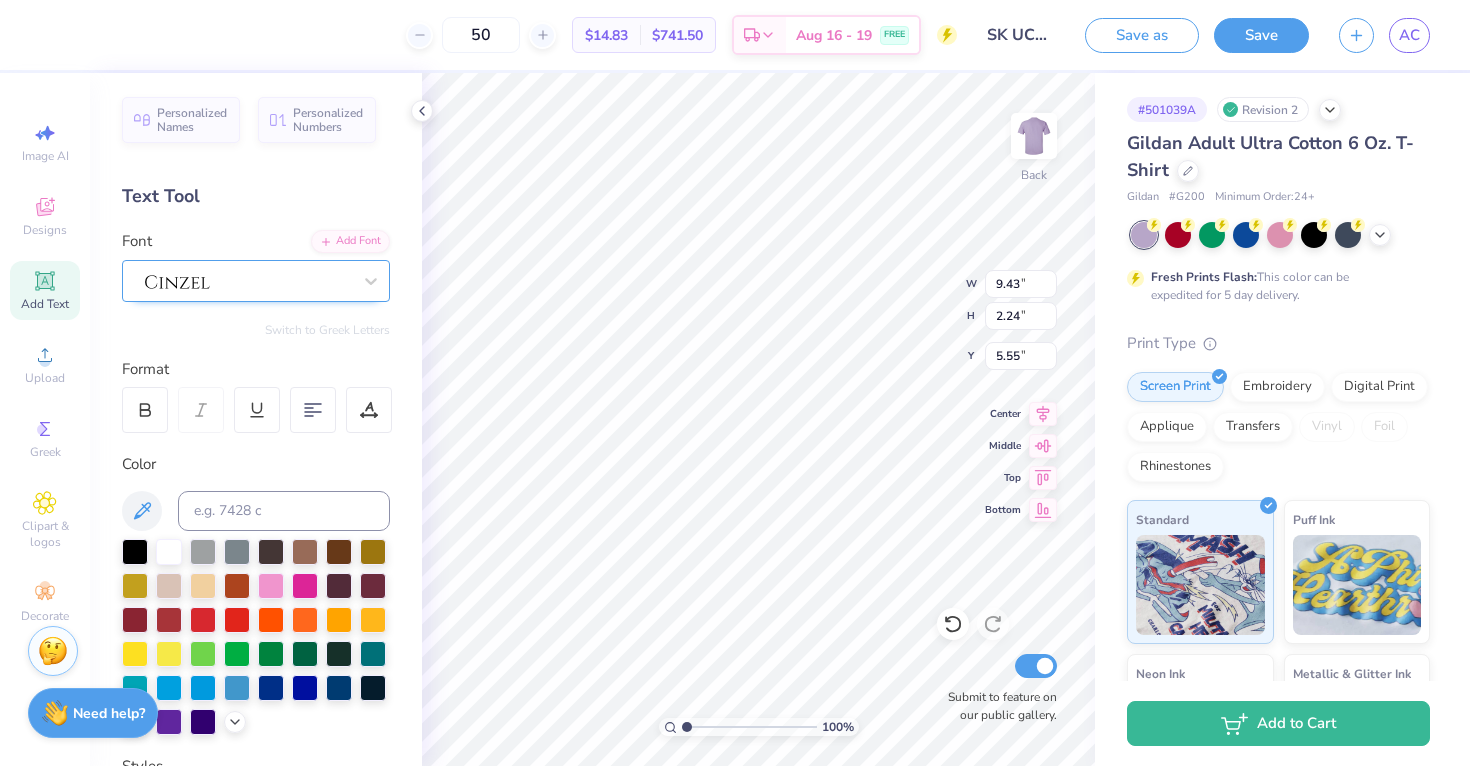 click at bounding box center (248, 280) 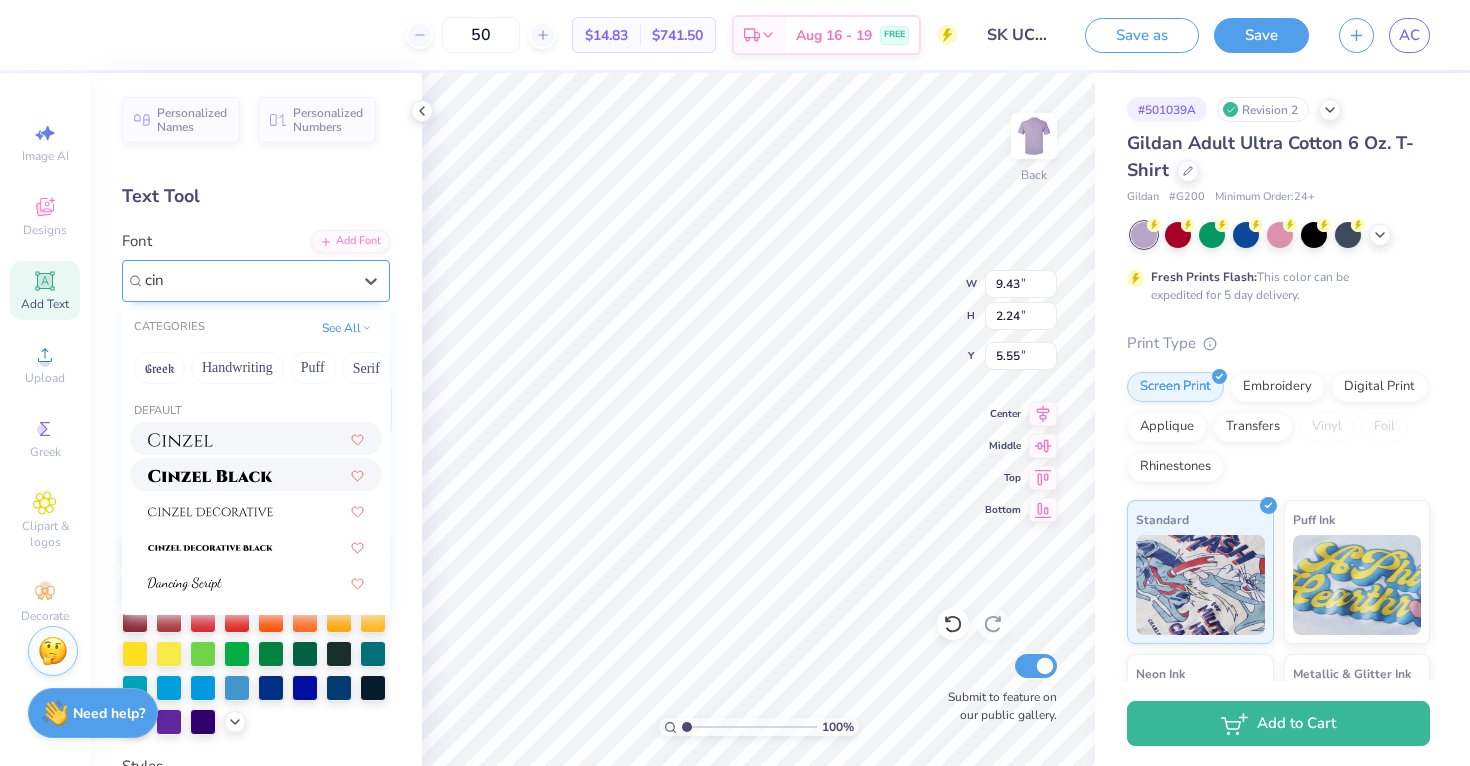 click at bounding box center (256, 510) 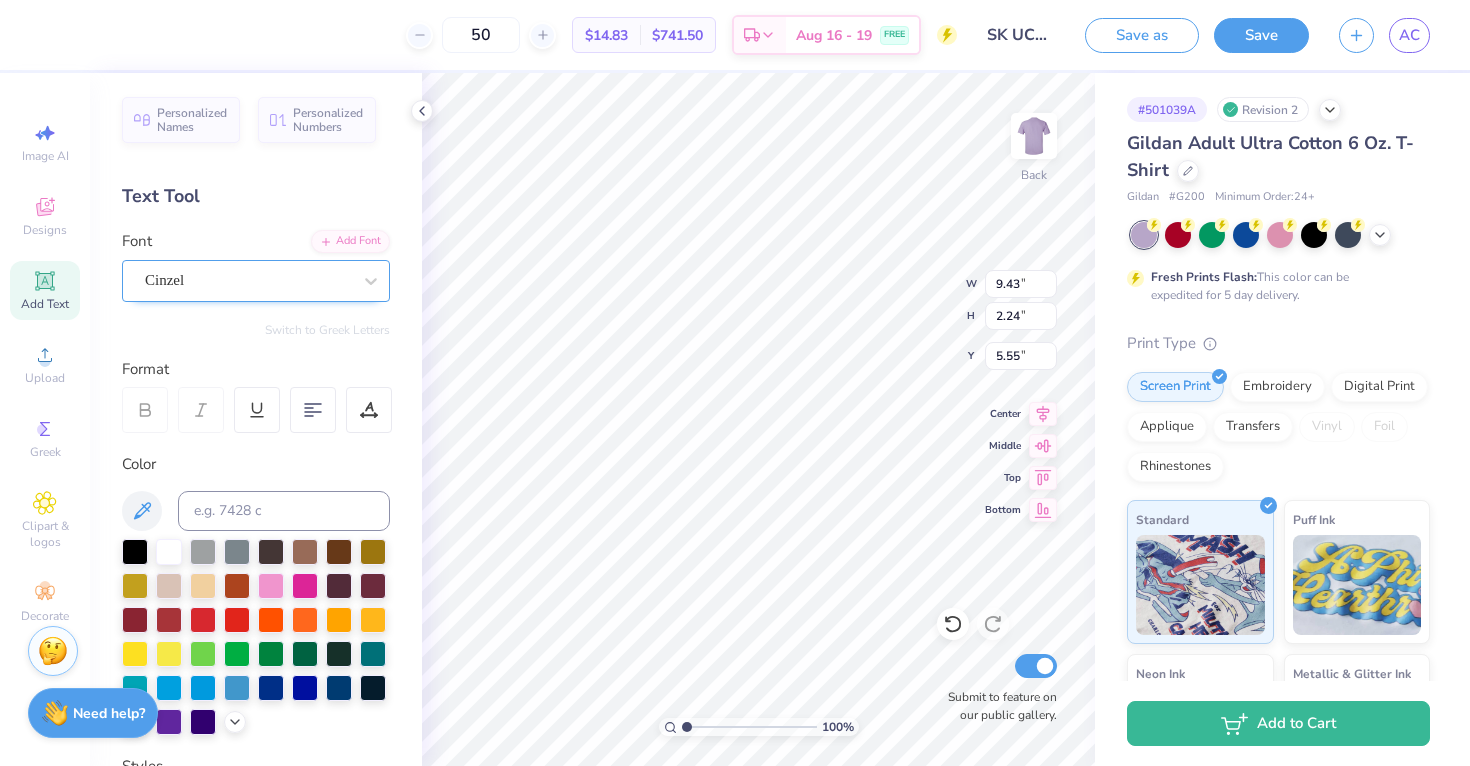 click on "Cinzel" at bounding box center (248, 280) 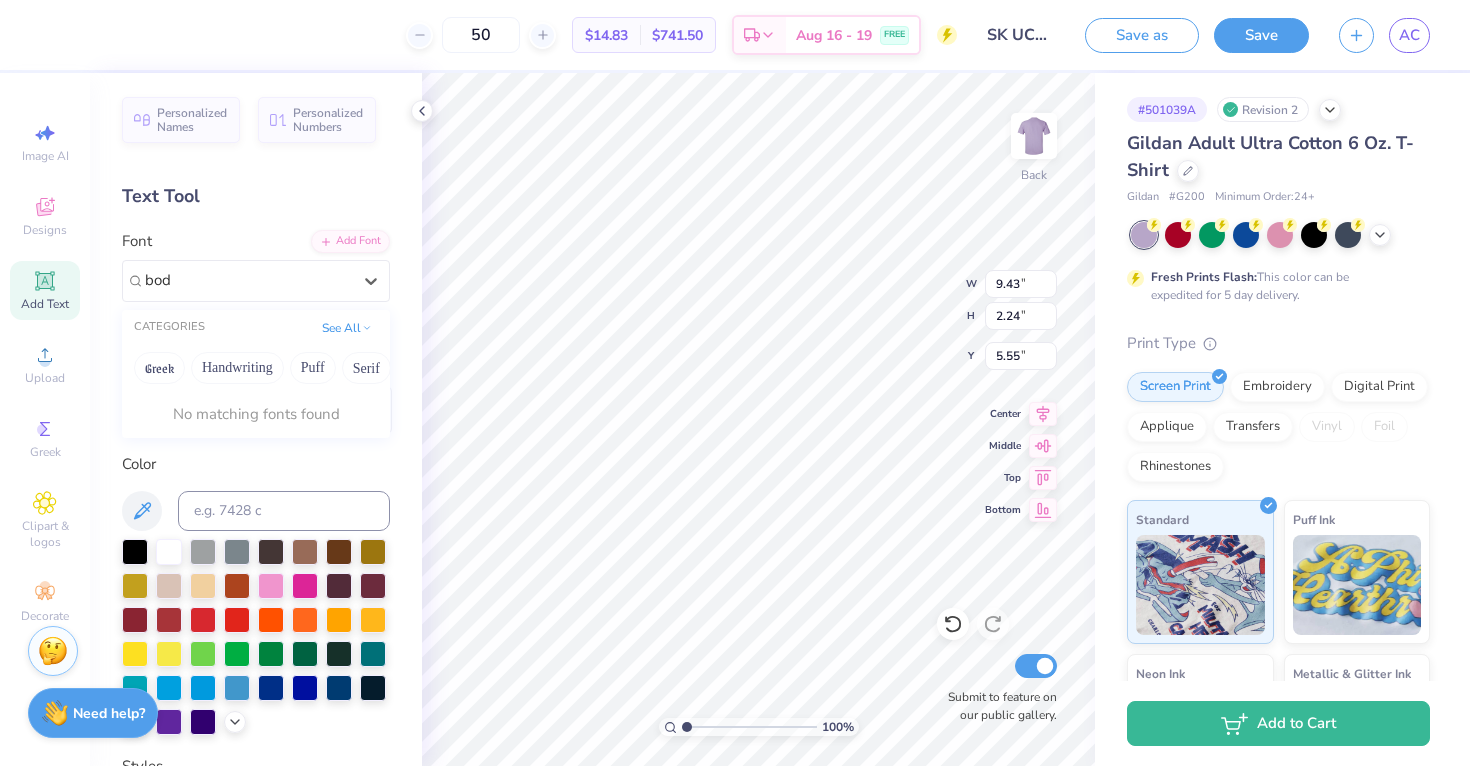 type on "bod" 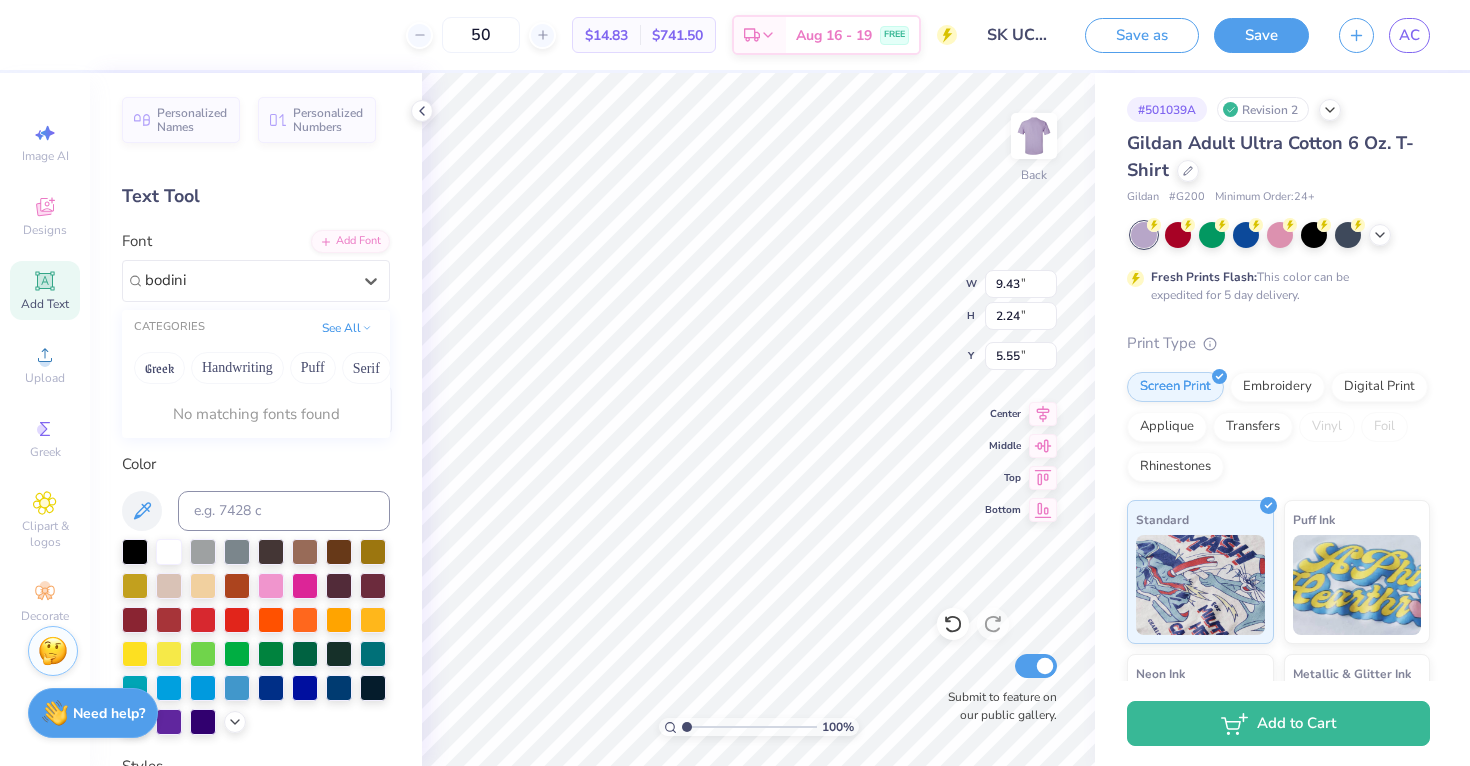 type on "bodini" 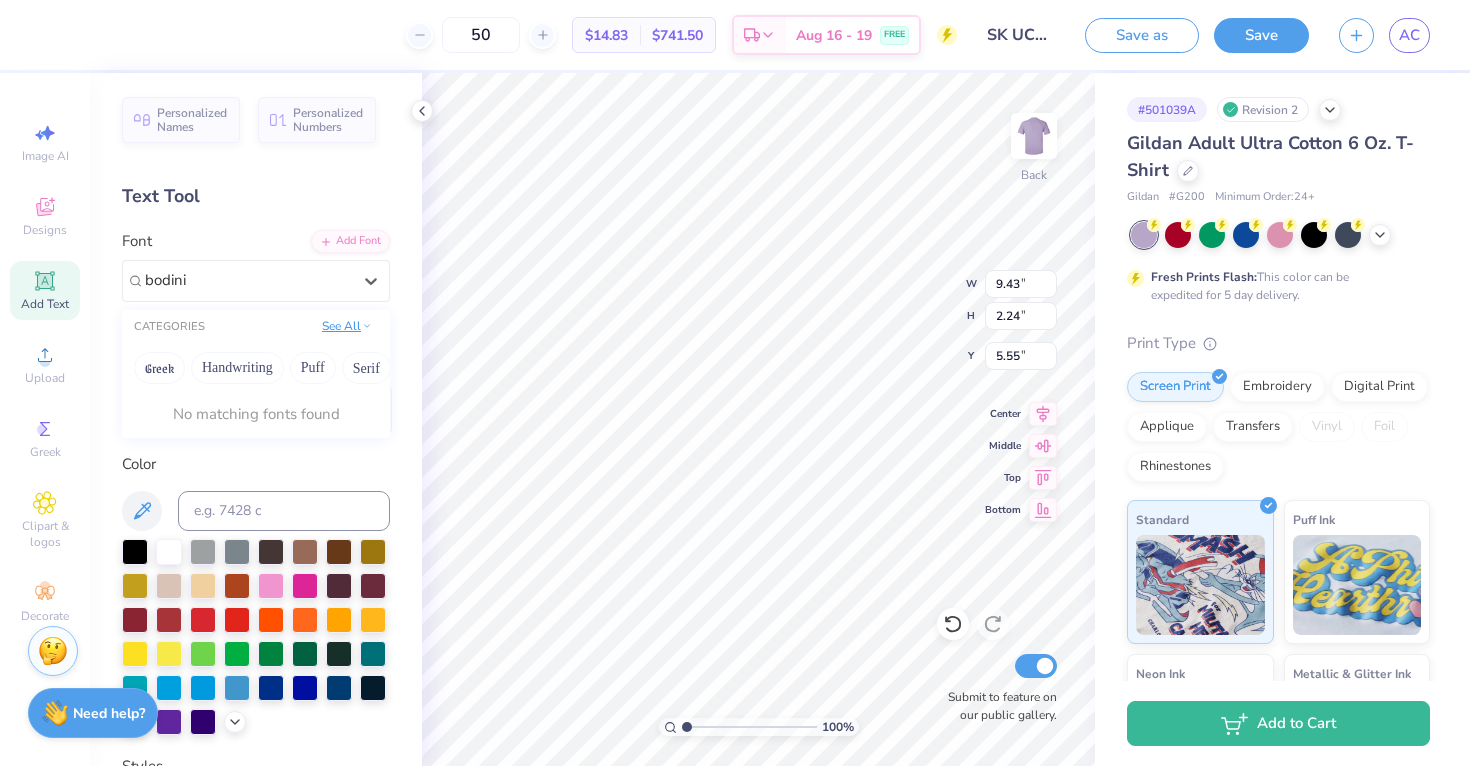 click on "See All" at bounding box center (347, 326) 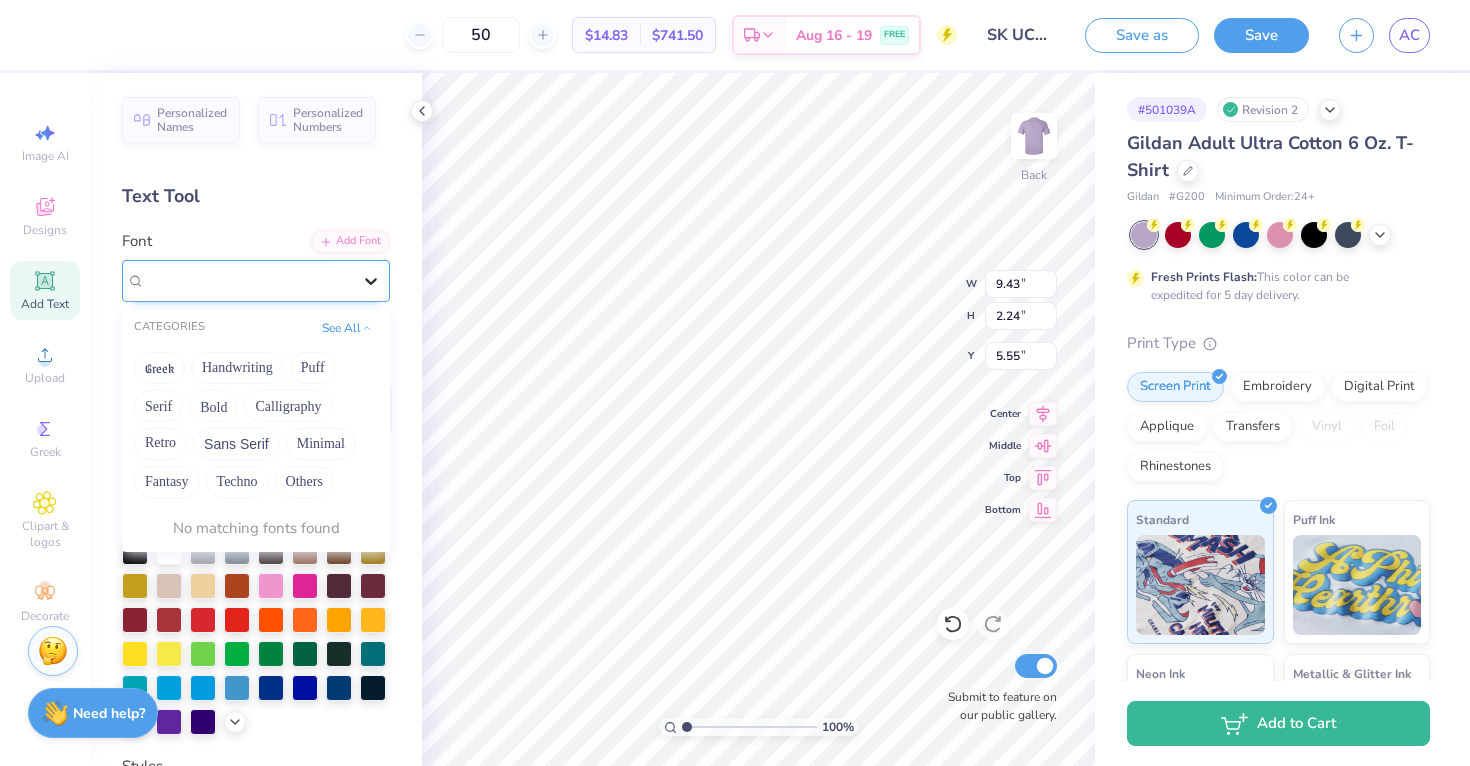 click 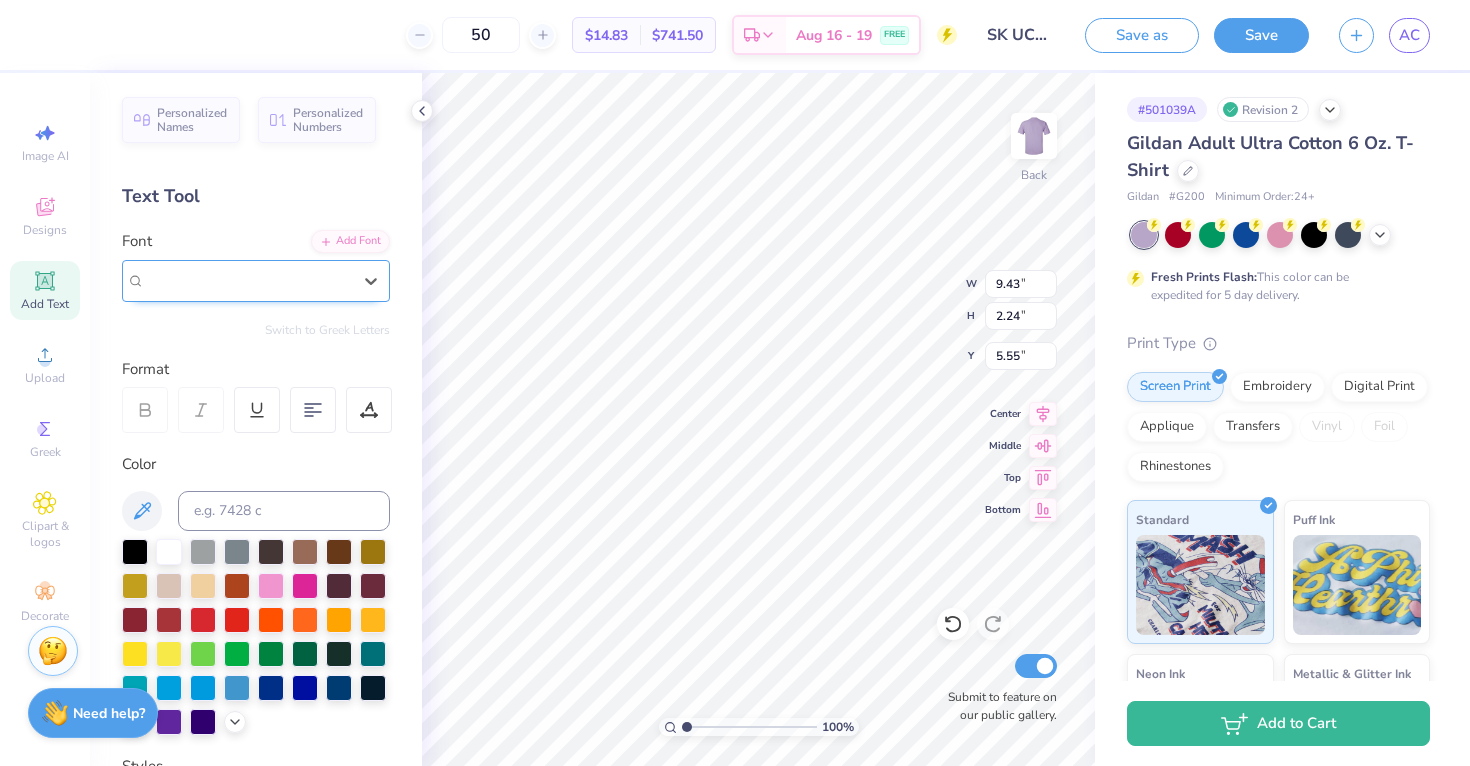 click on "Cinzel" at bounding box center (248, 280) 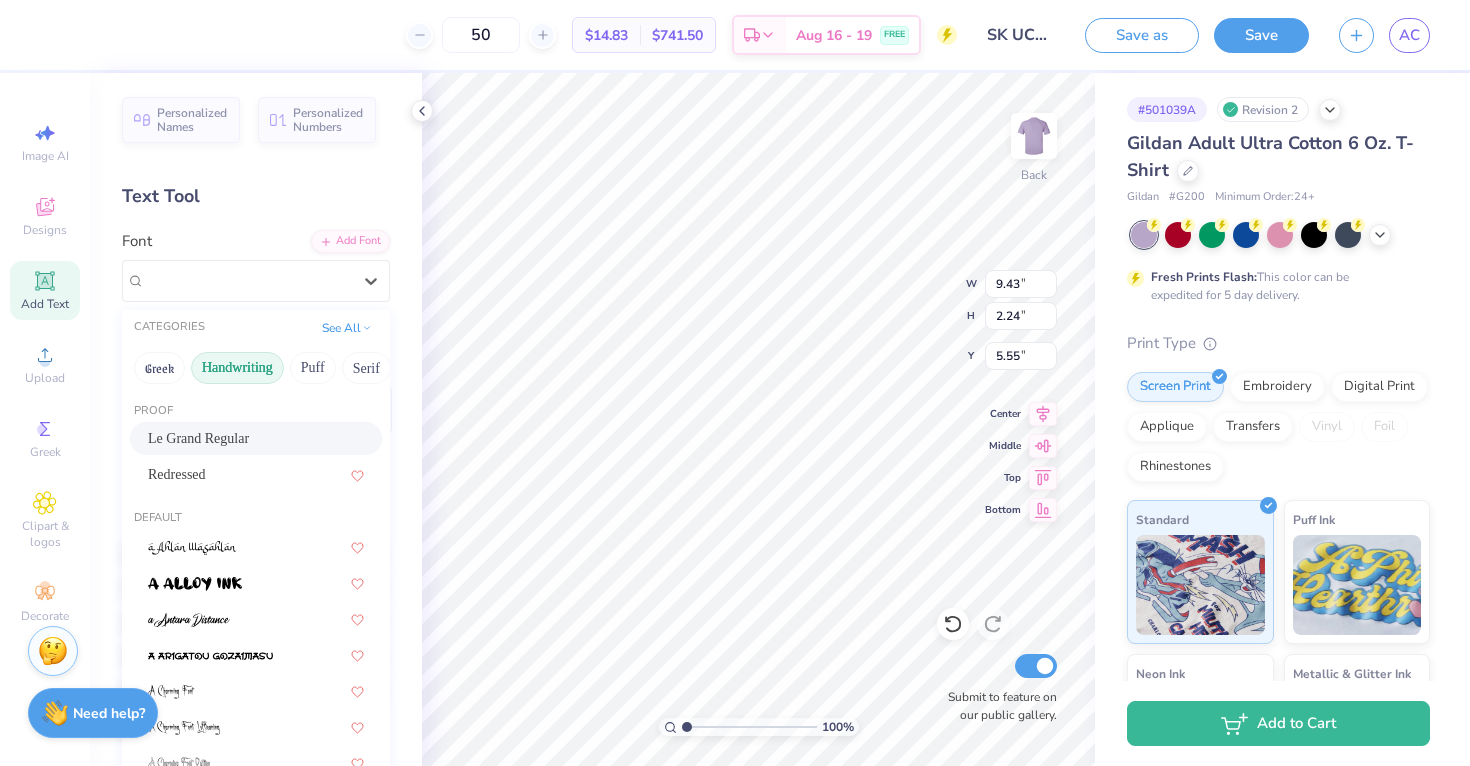 click on "Handwriting" at bounding box center [237, 368] 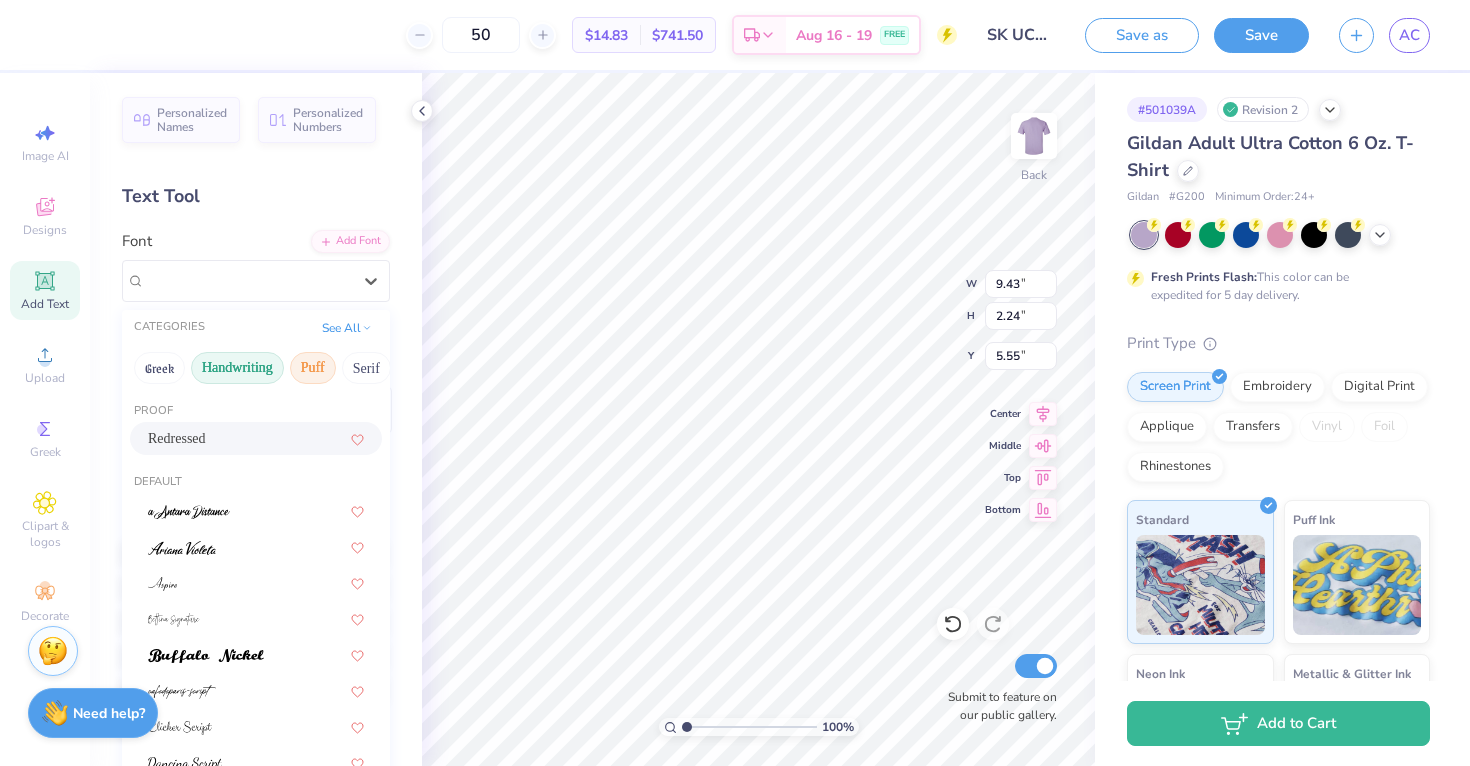 click on "Puff" at bounding box center [313, 368] 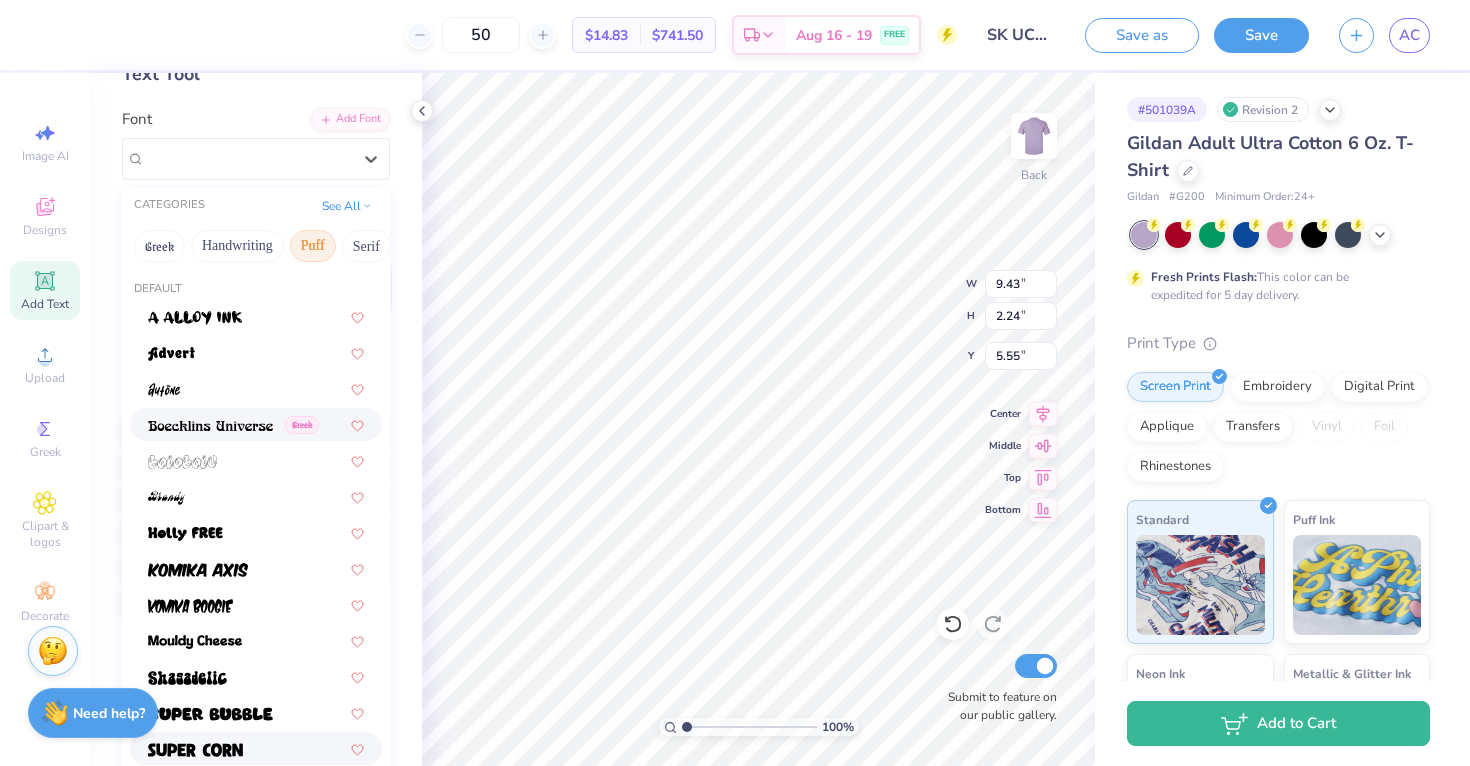 scroll, scrollTop: 0, scrollLeft: 0, axis: both 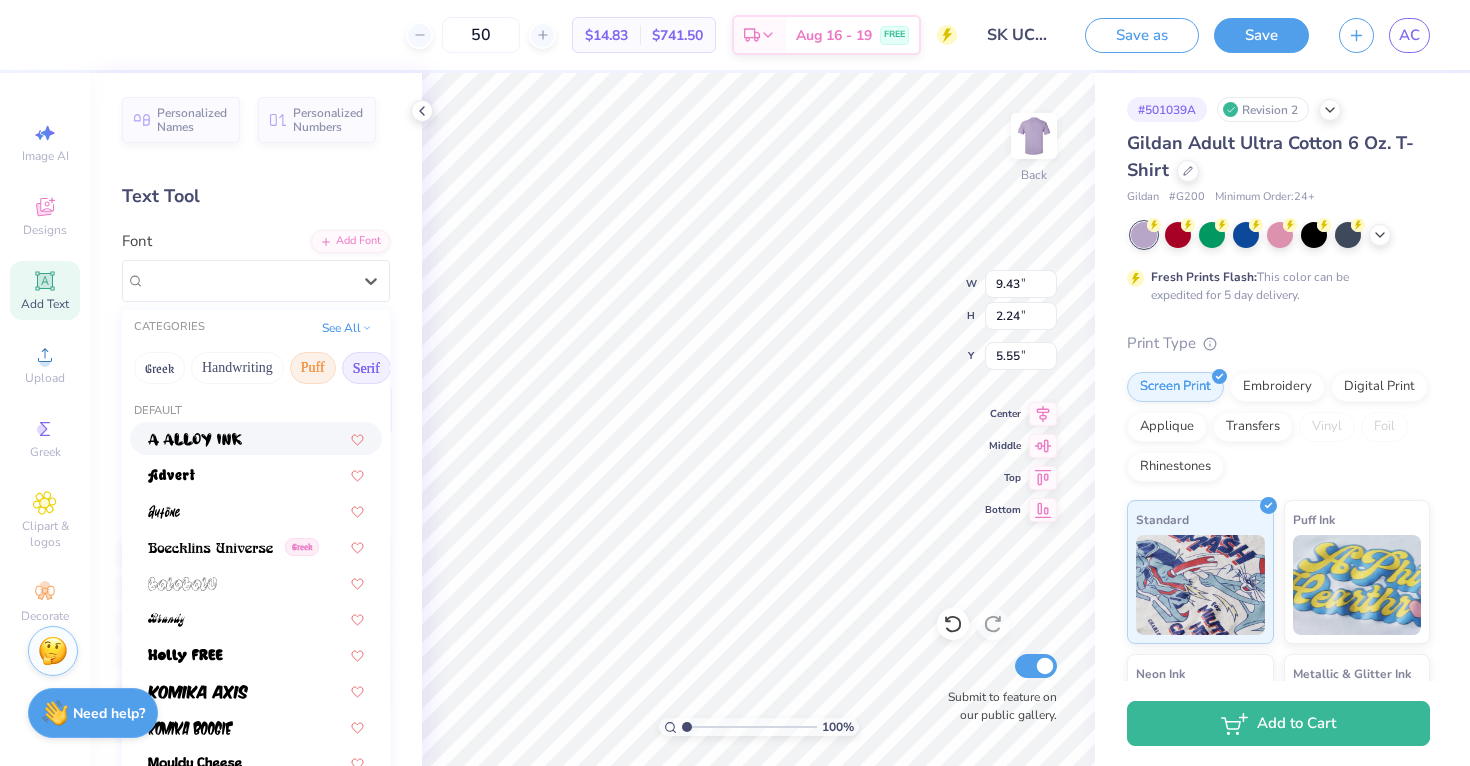 click on "Serif" at bounding box center (366, 368) 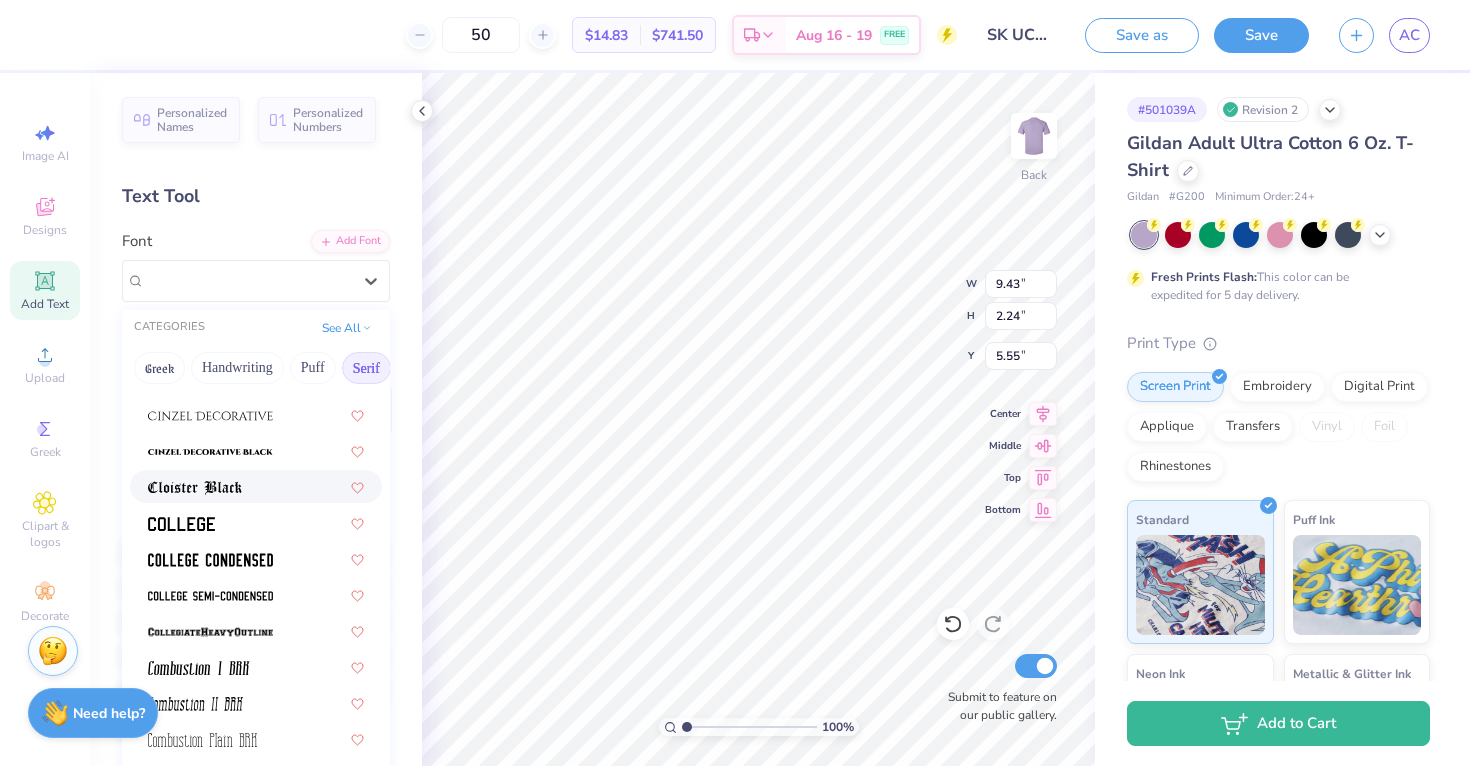 scroll, scrollTop: 476, scrollLeft: 0, axis: vertical 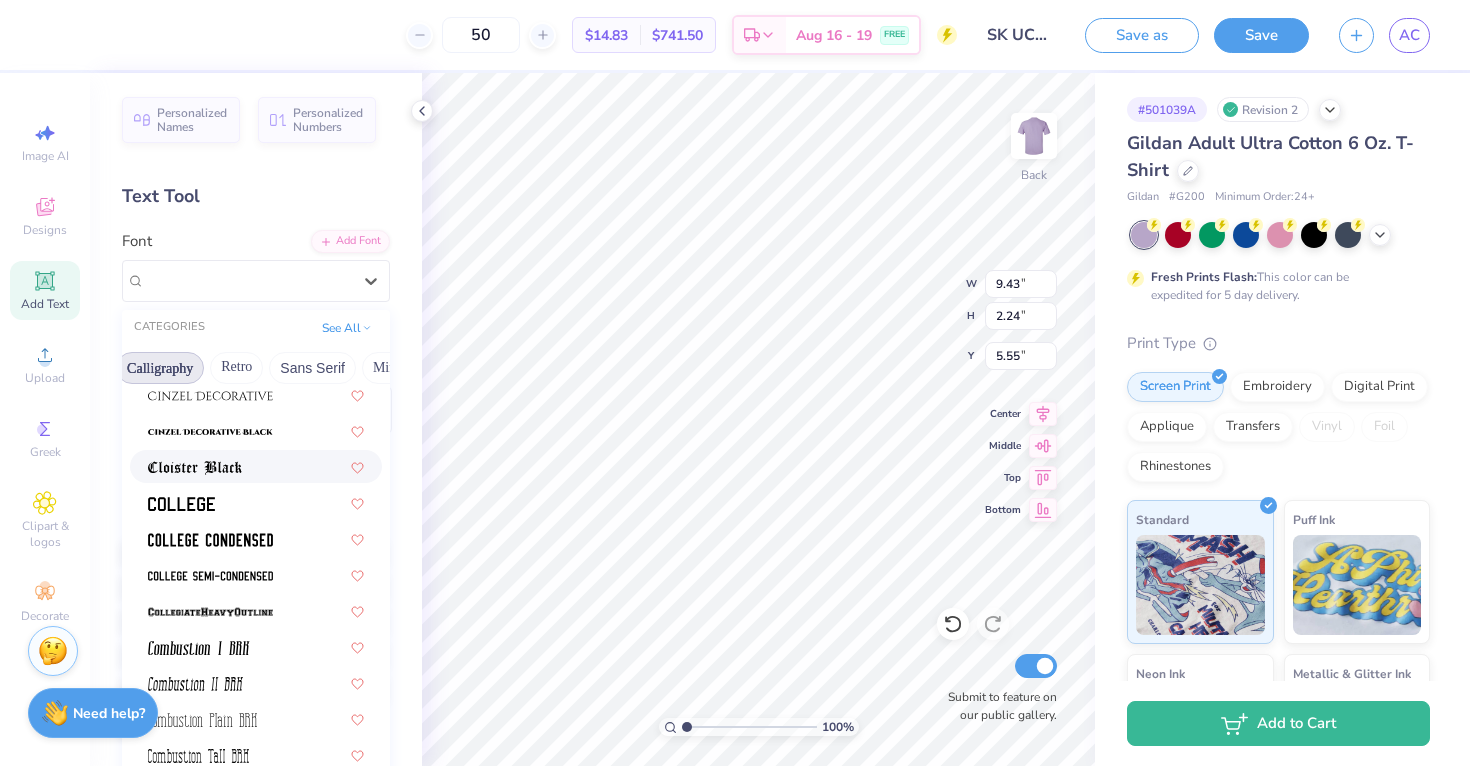 click on "Calligraphy" at bounding box center [160, 368] 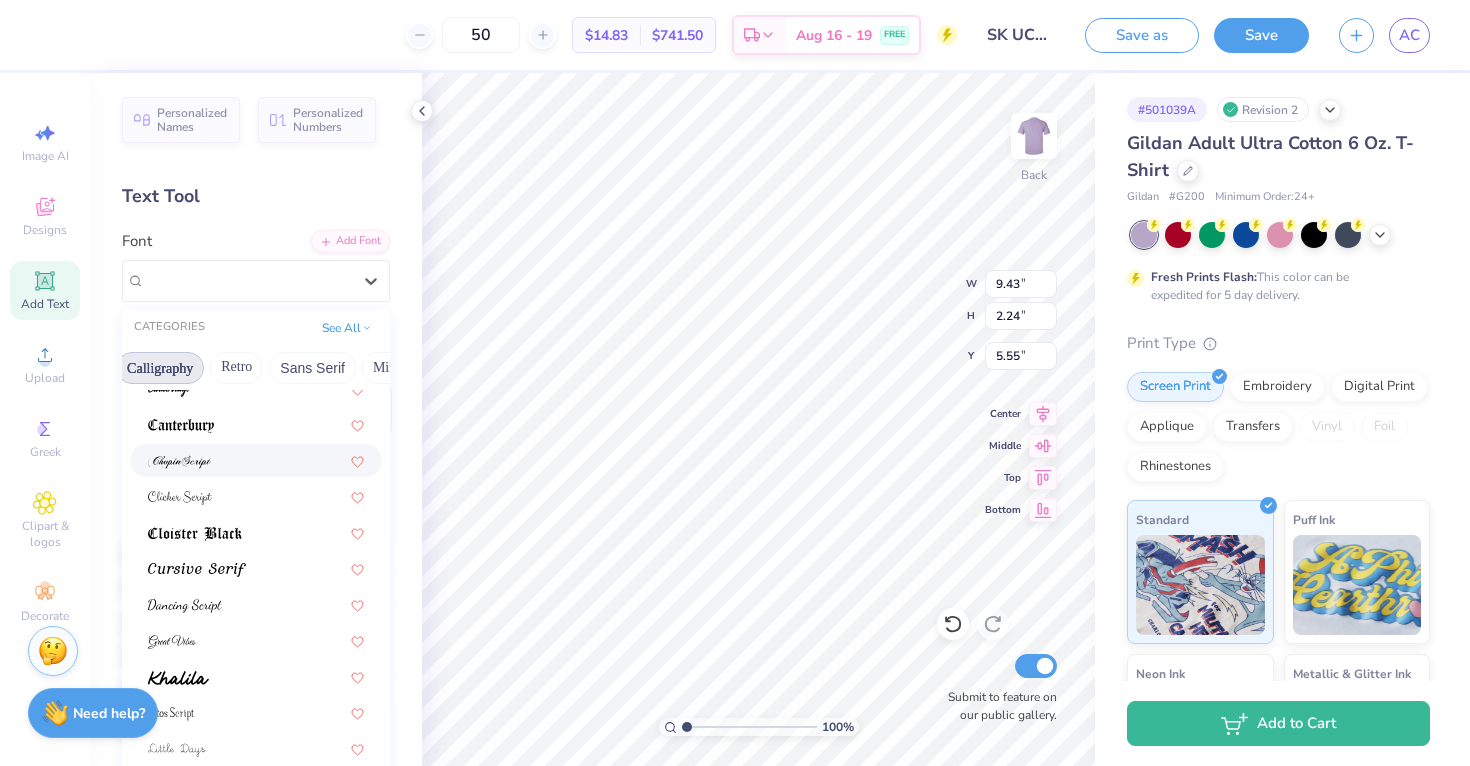 scroll, scrollTop: 379, scrollLeft: 0, axis: vertical 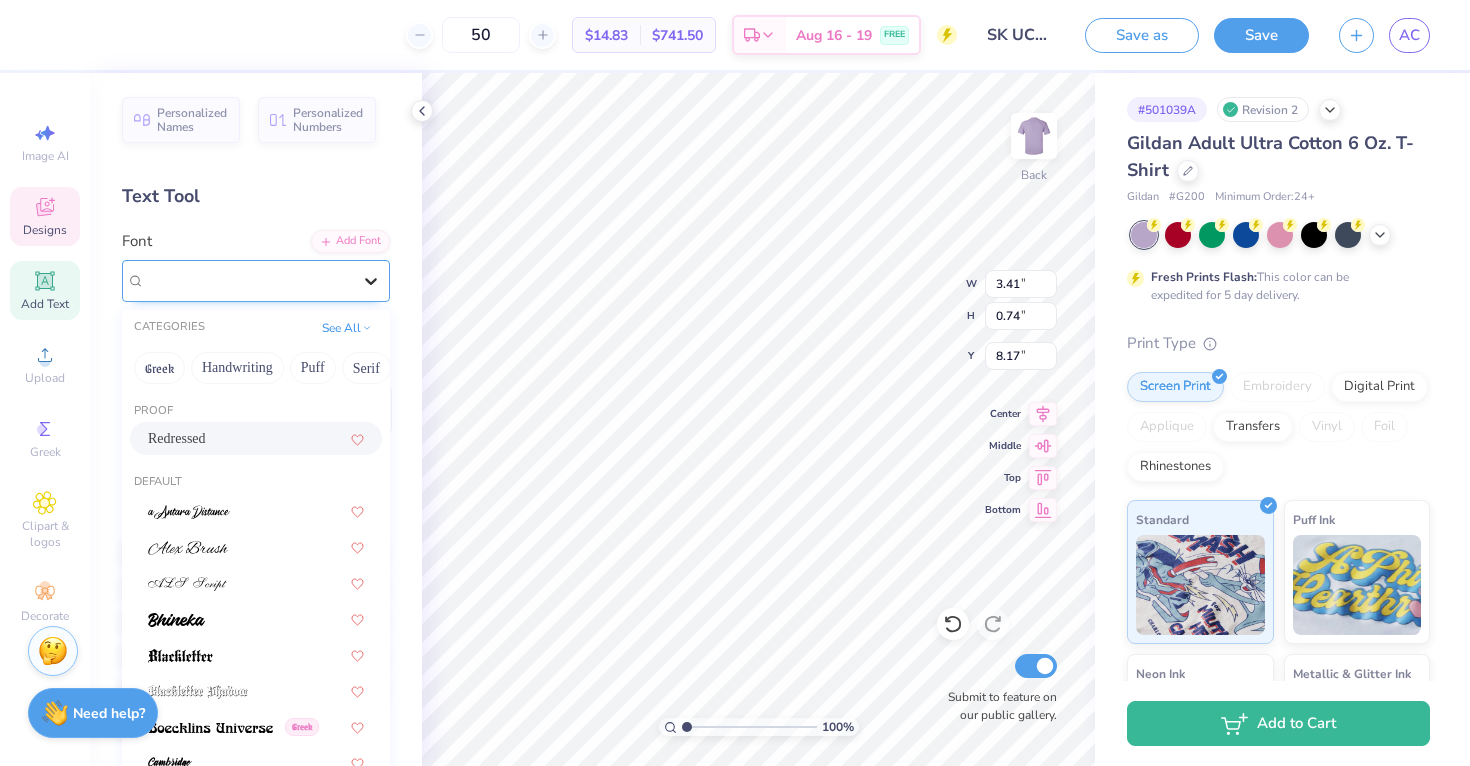 click at bounding box center [371, 281] 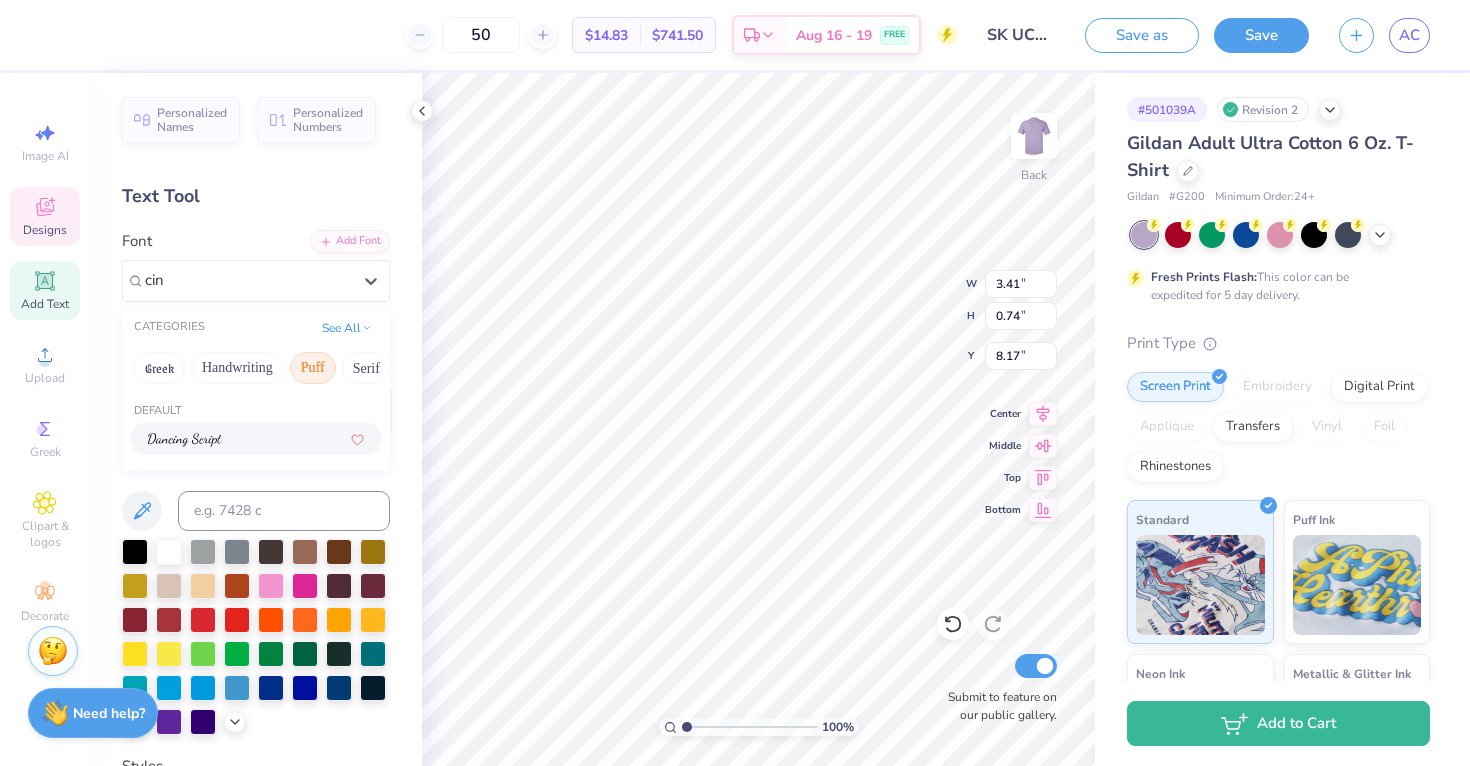 type on "cinz" 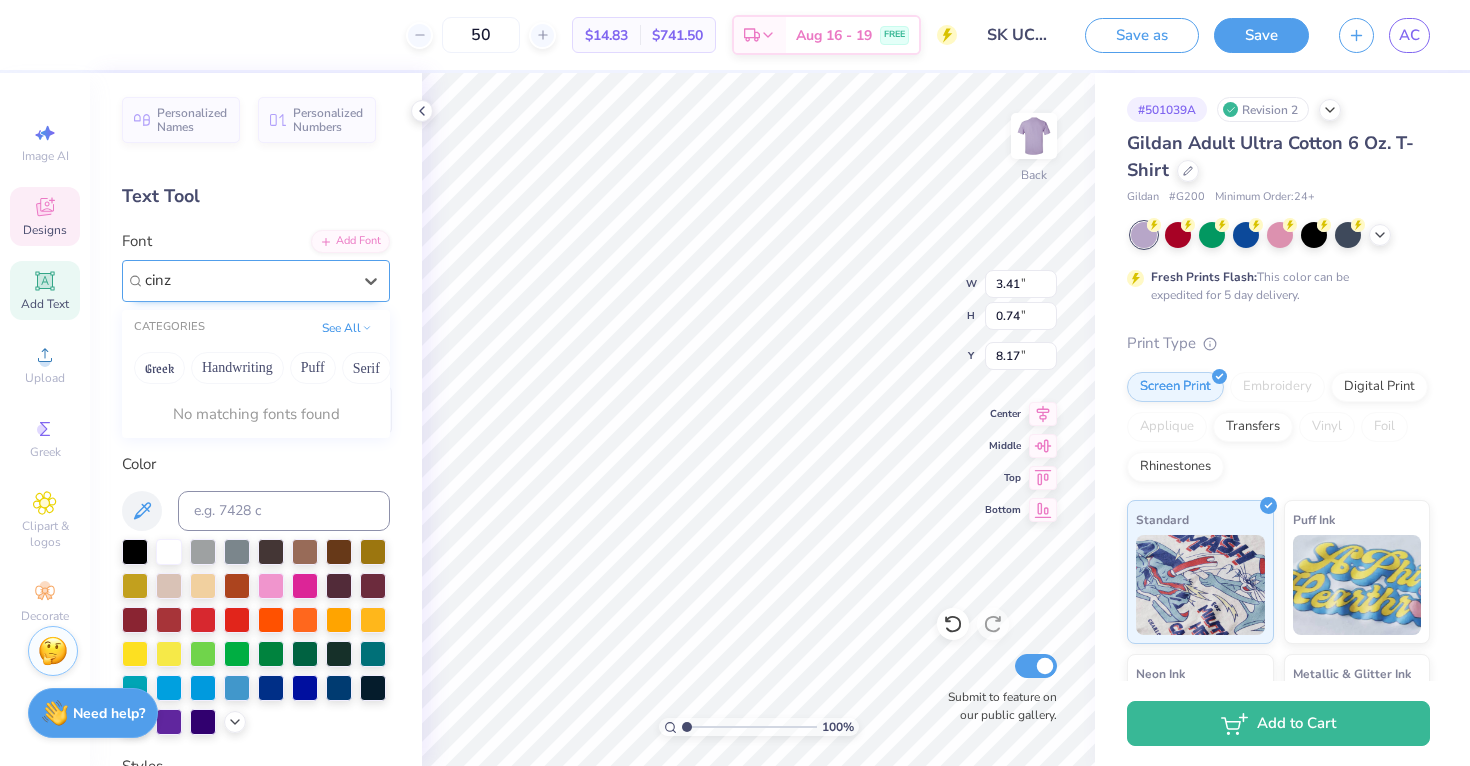 type 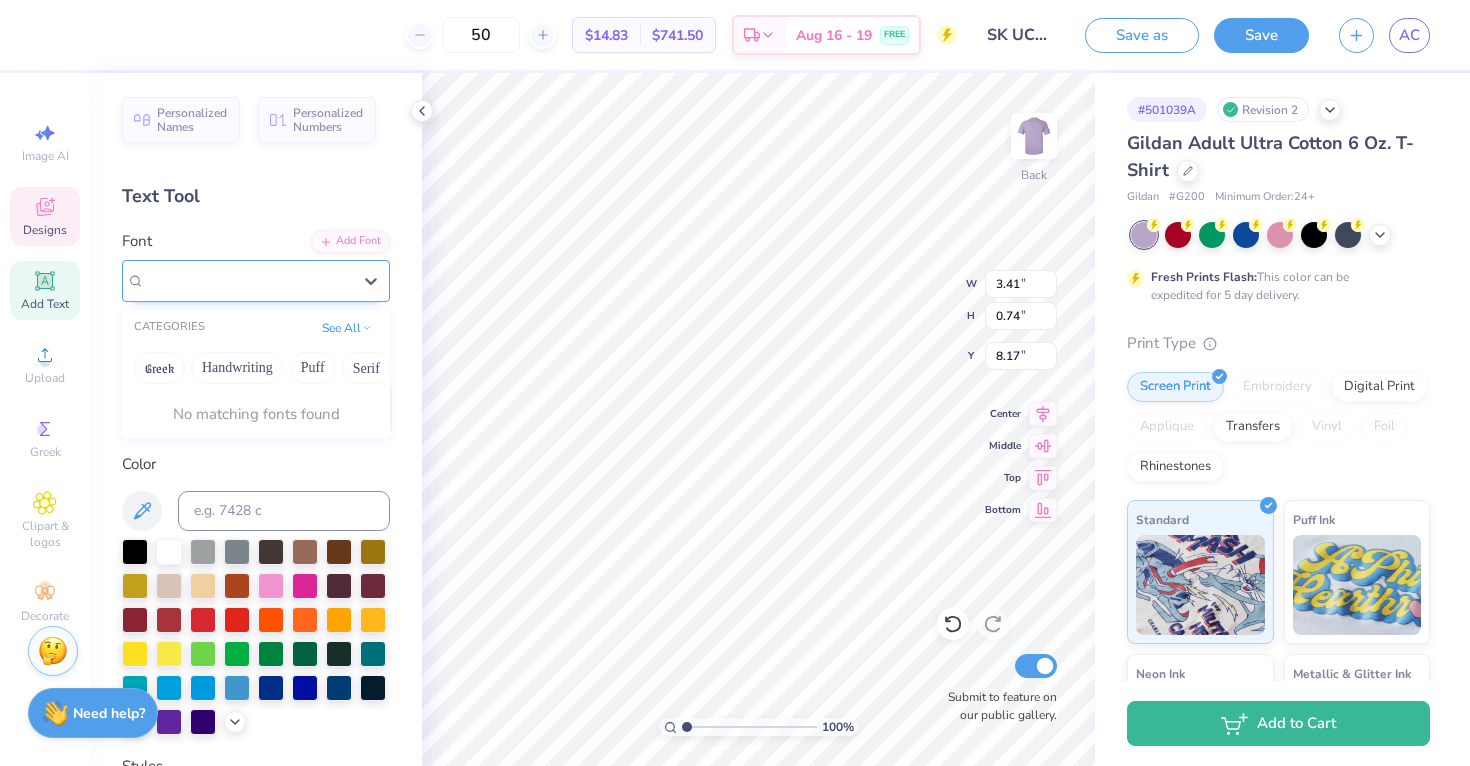 click at bounding box center [248, 280] 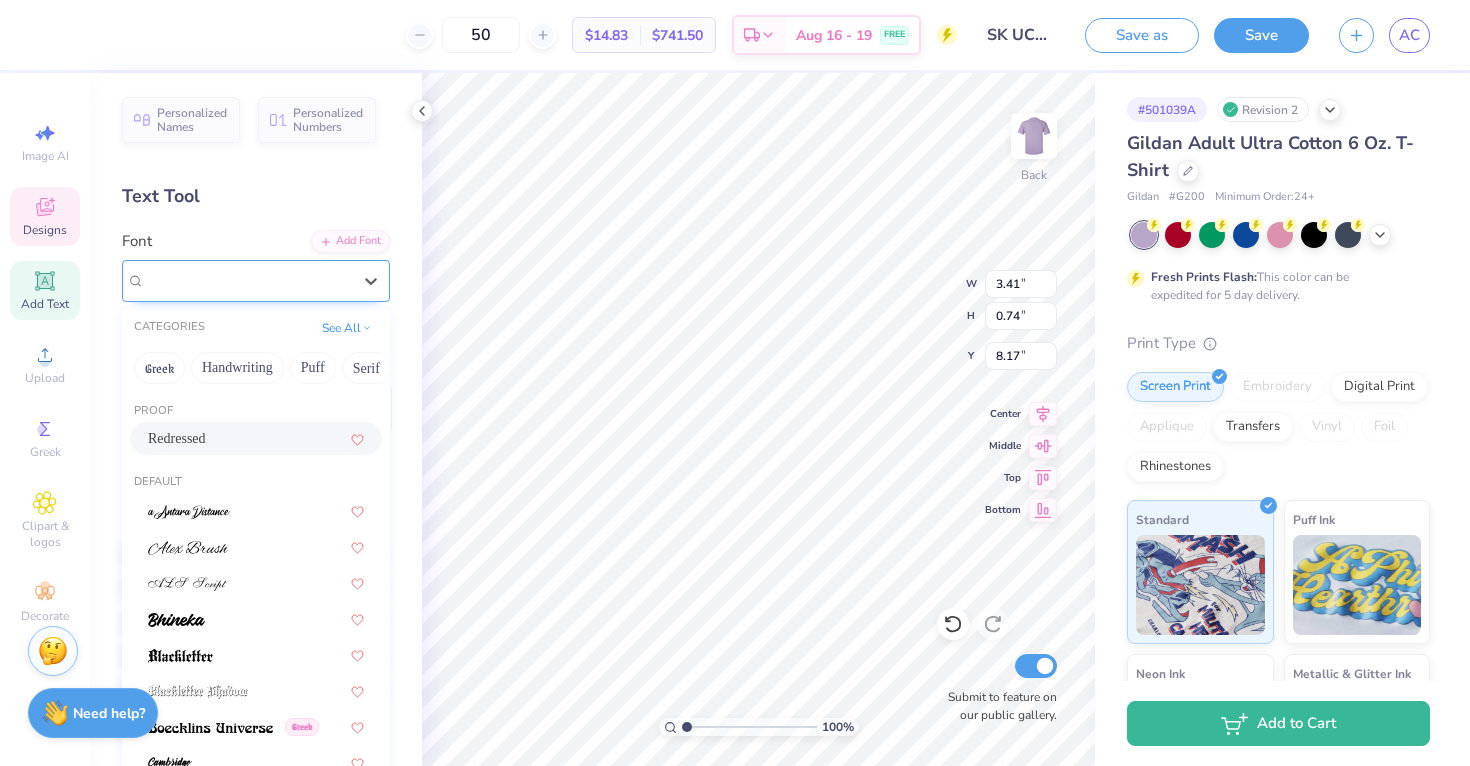 click on "Redressed" at bounding box center (248, 280) 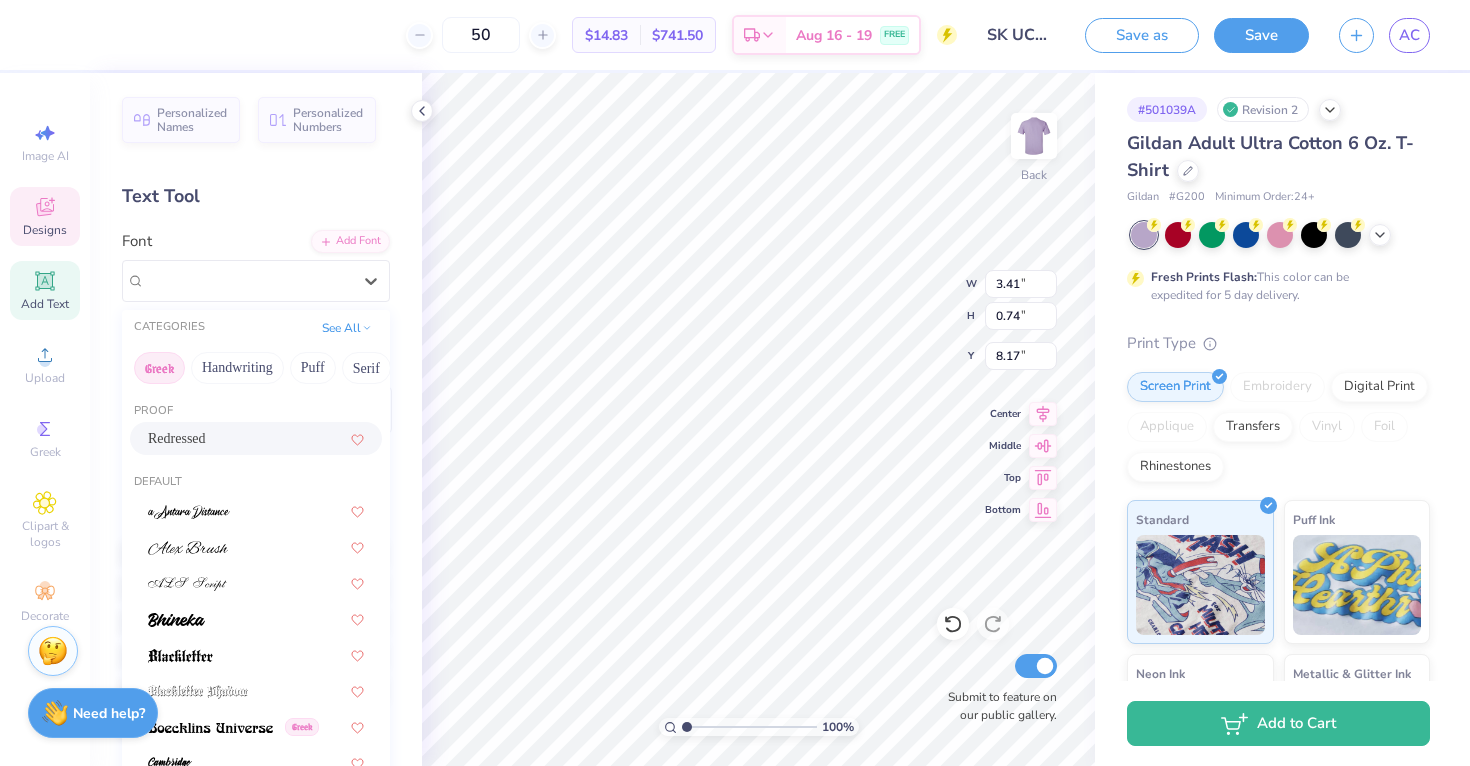 click on "Greek" at bounding box center [159, 368] 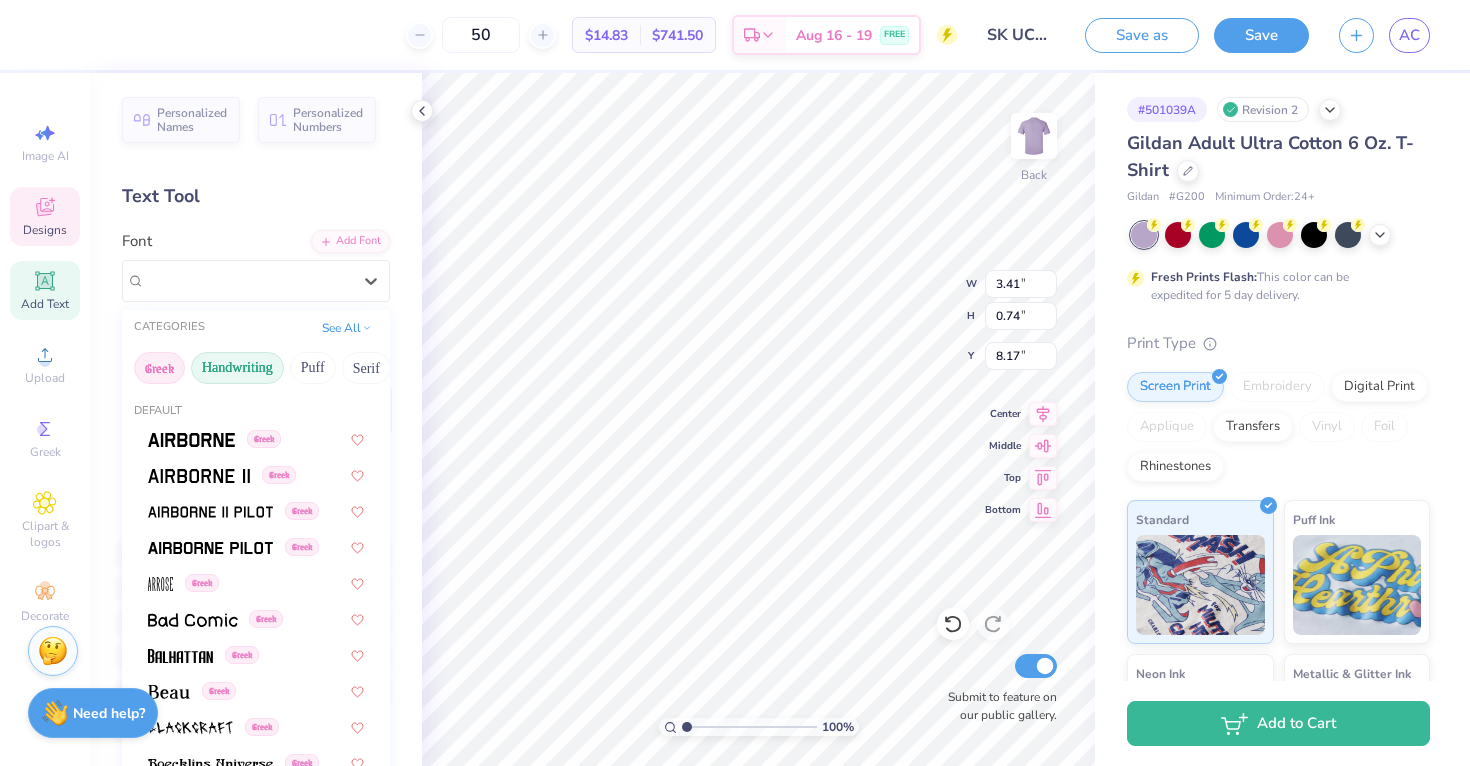 click on "Handwriting" at bounding box center (237, 368) 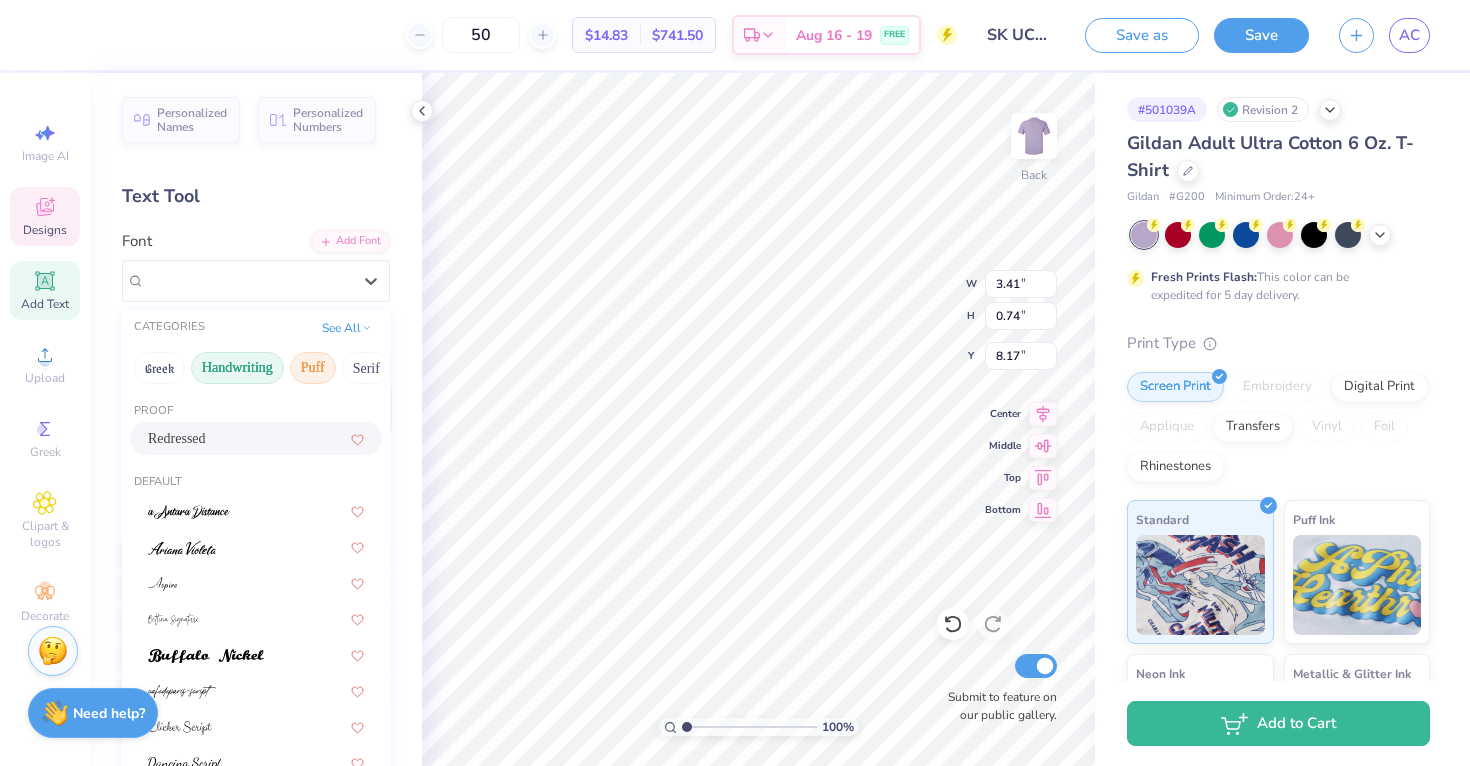click on "Puff" at bounding box center [313, 368] 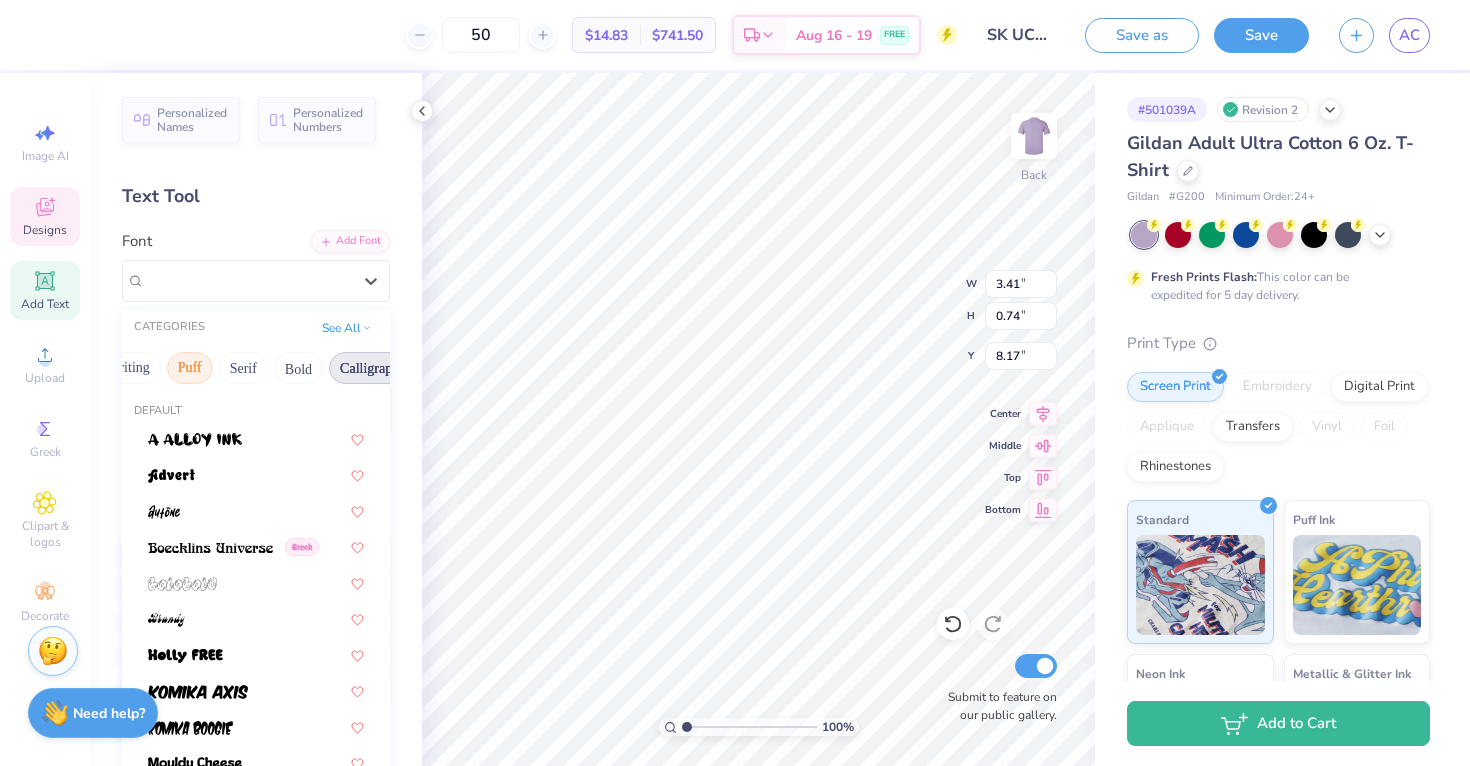scroll, scrollTop: 0, scrollLeft: 137, axis: horizontal 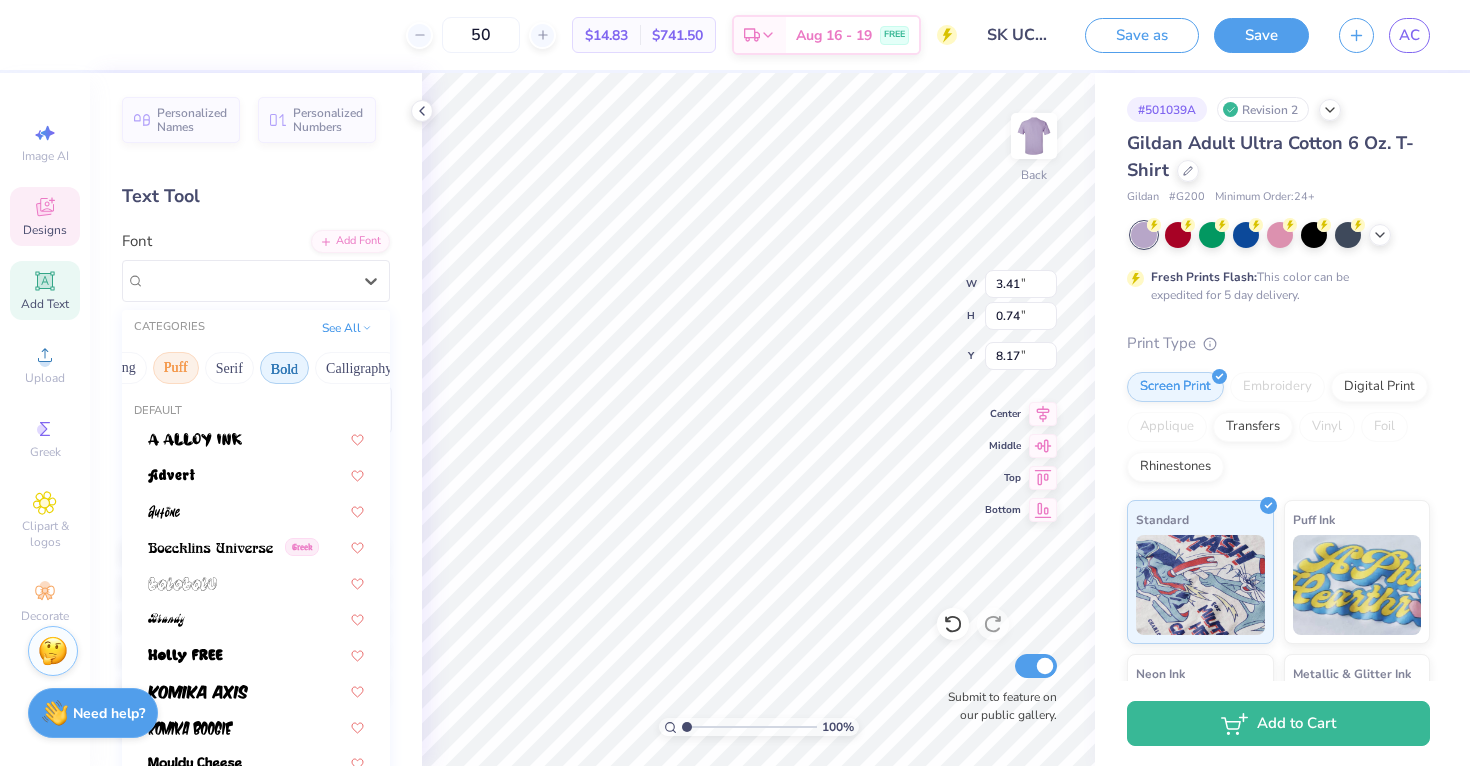 click on "Bold" at bounding box center [284, 368] 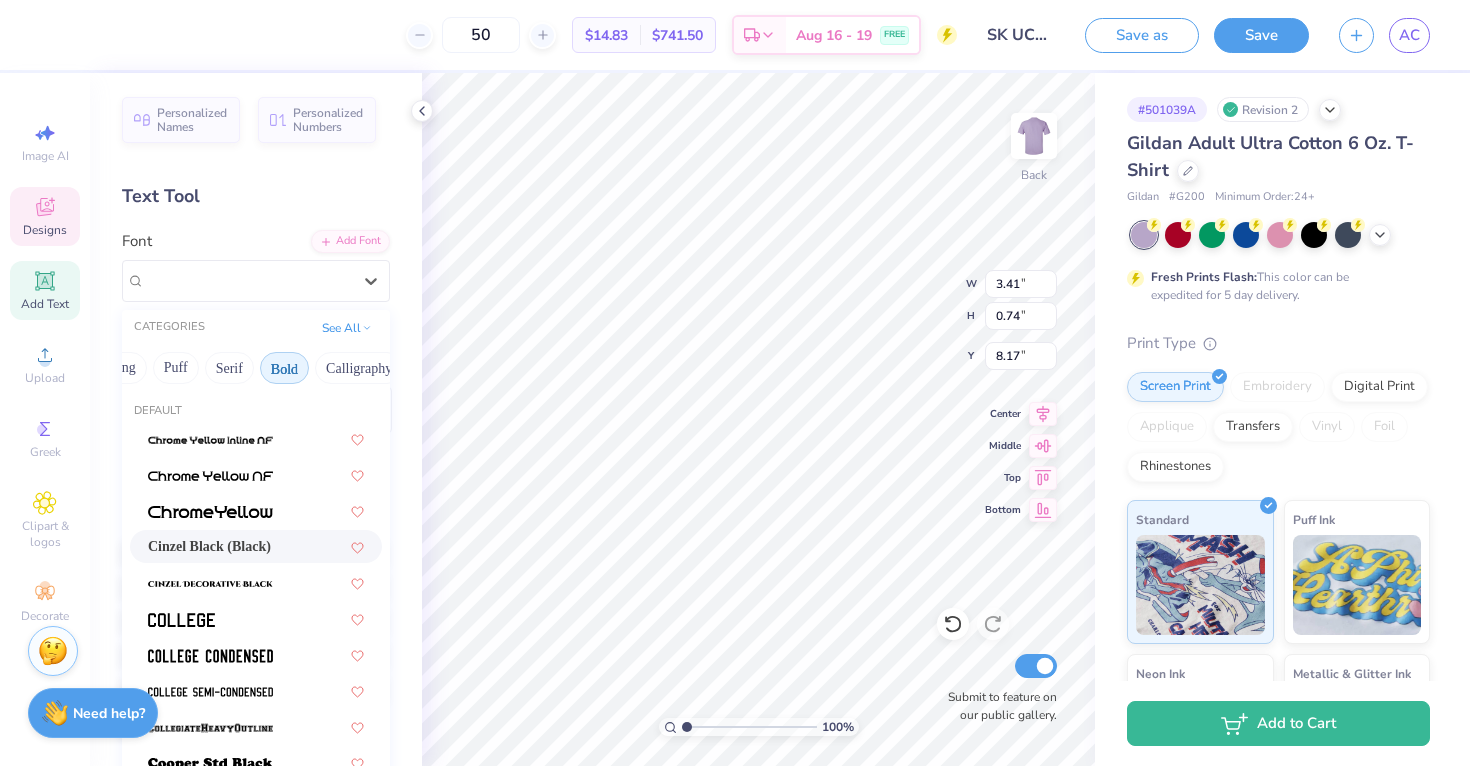 click on "Cinzel Black (Black)" at bounding box center [209, 546] 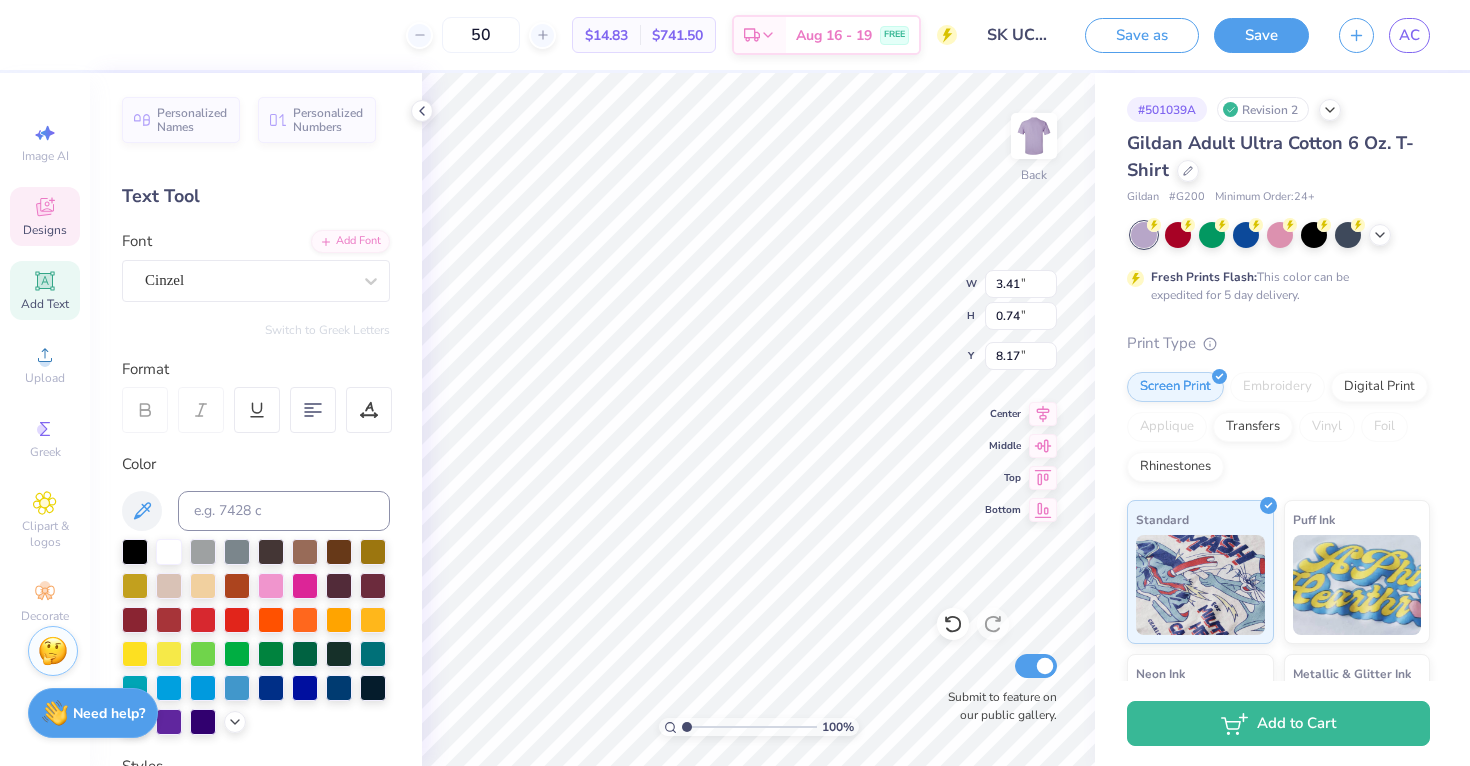 scroll, scrollTop: 0, scrollLeft: 2, axis: horizontal 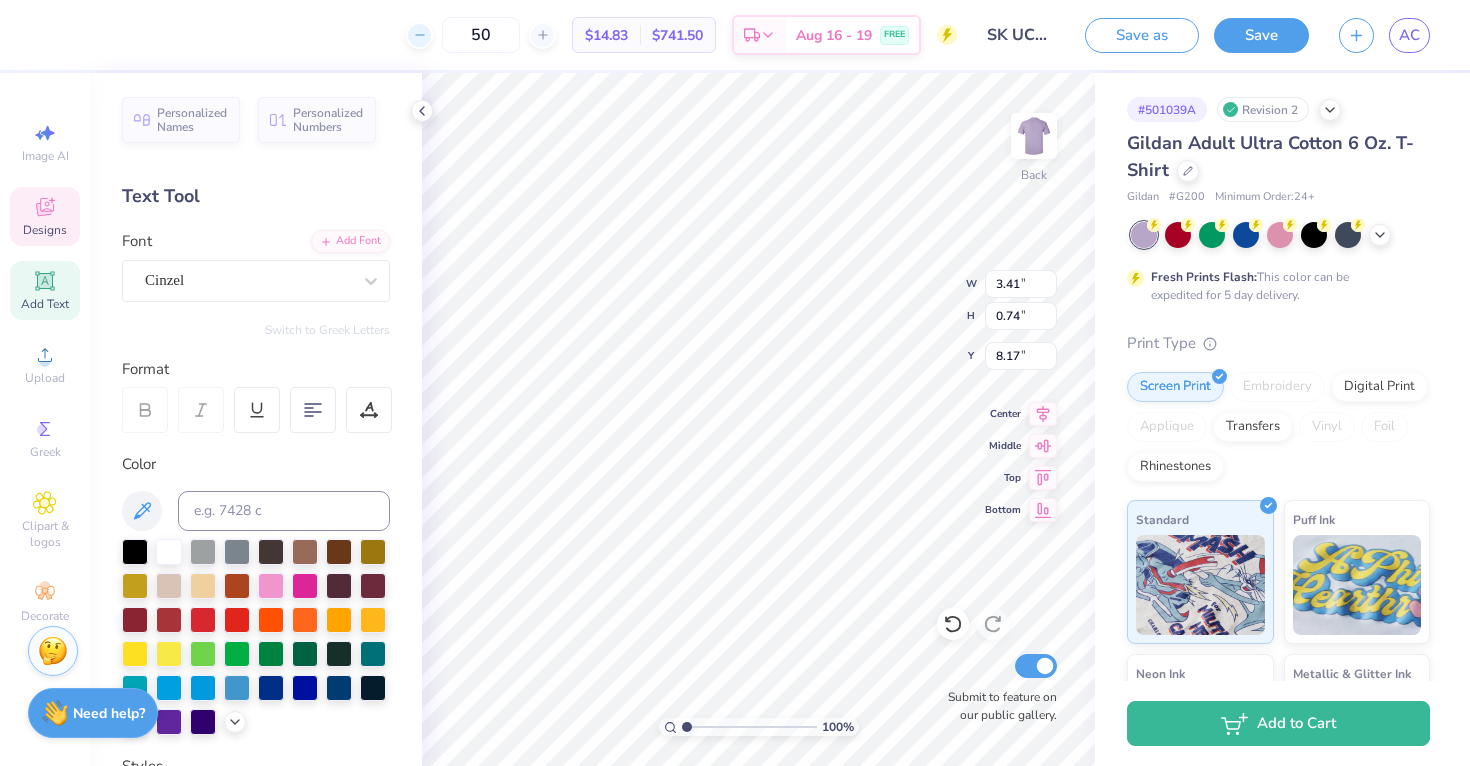 click at bounding box center (419, 35) 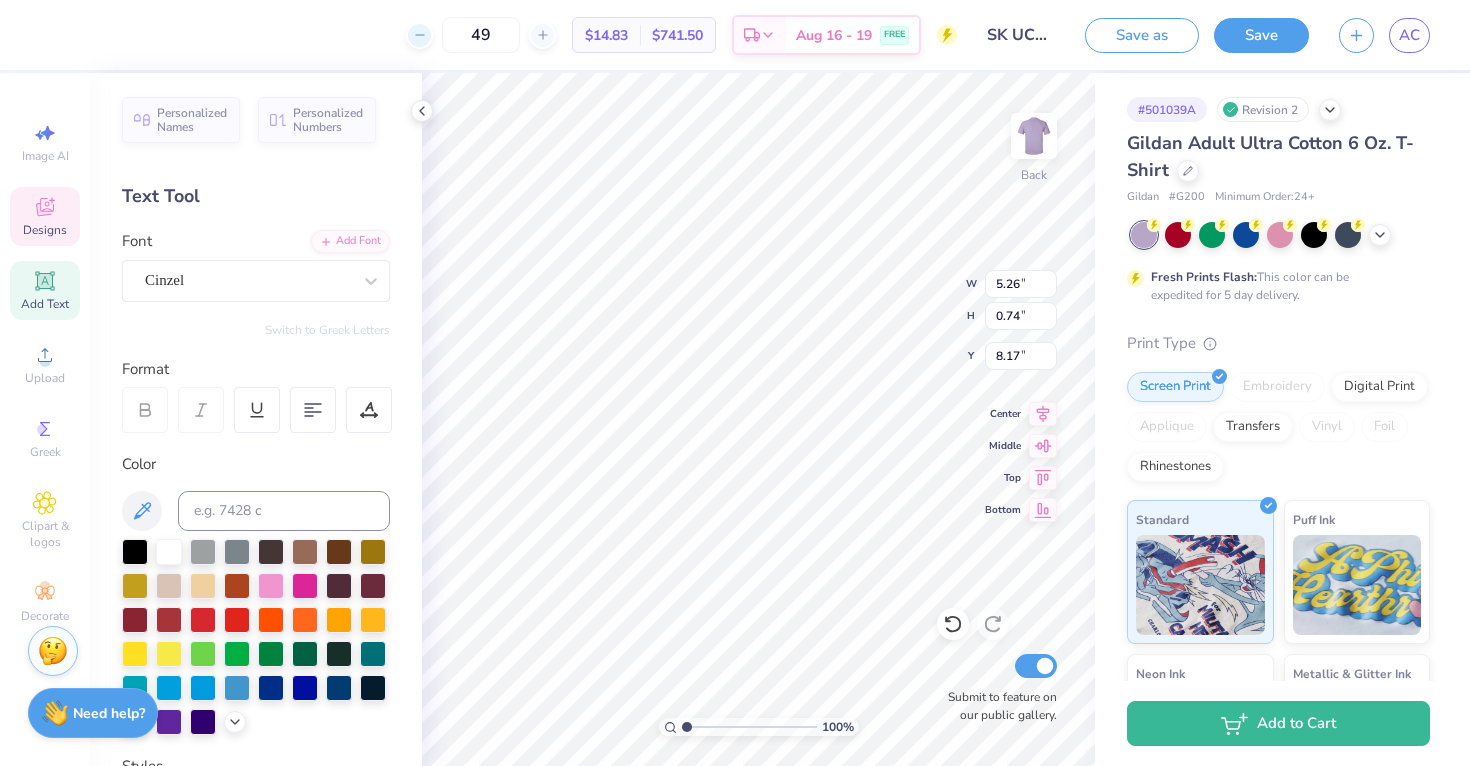 click at bounding box center [419, 35] 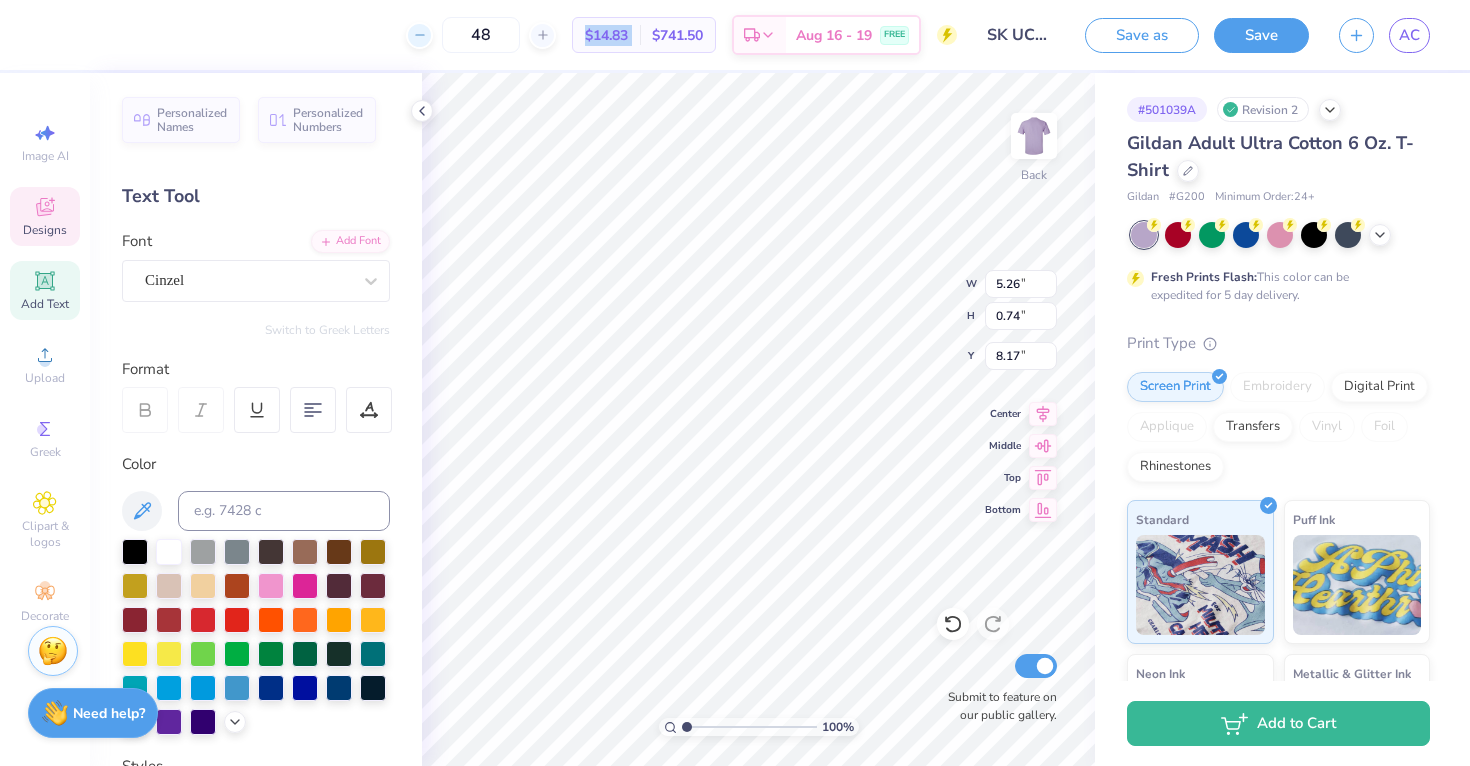 click at bounding box center [419, 35] 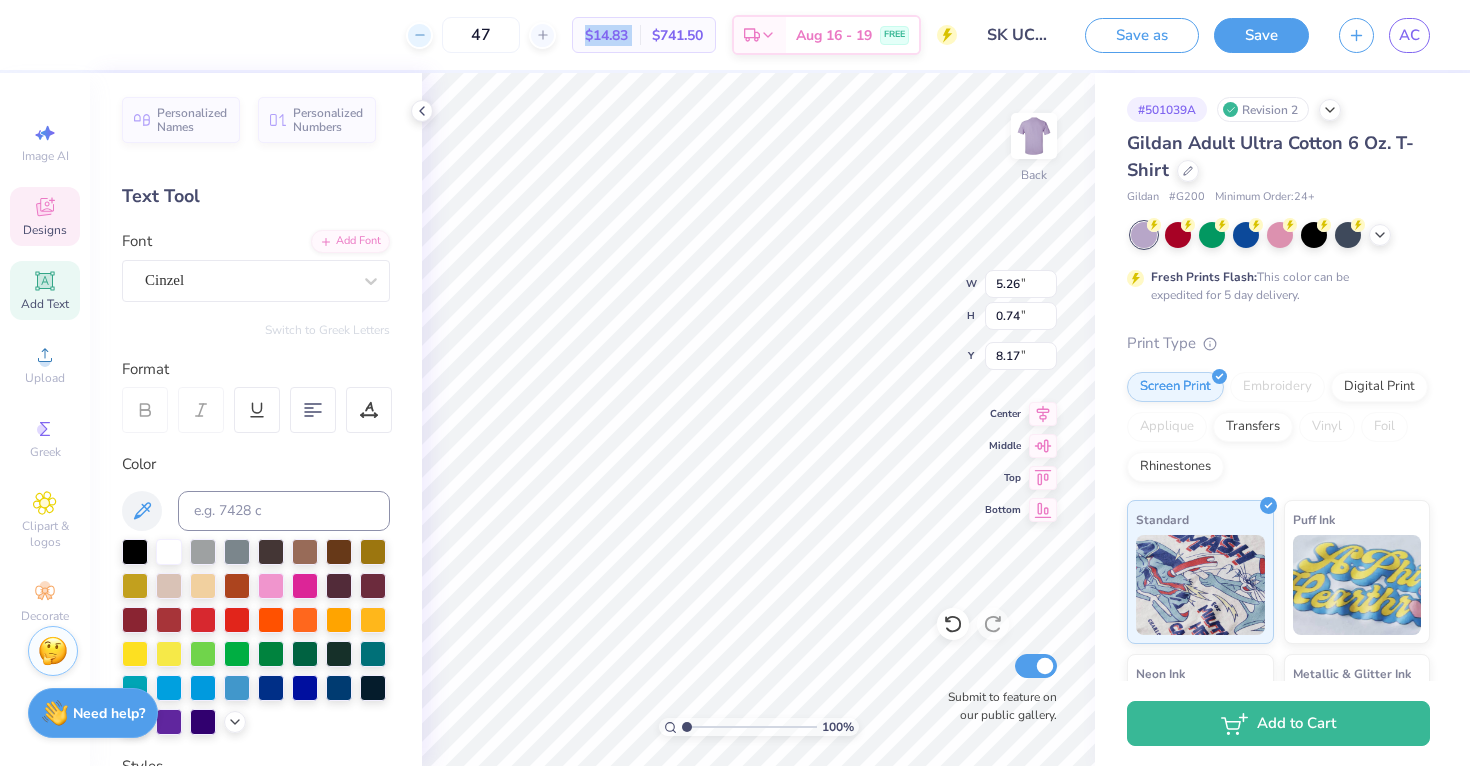 click at bounding box center [419, 35] 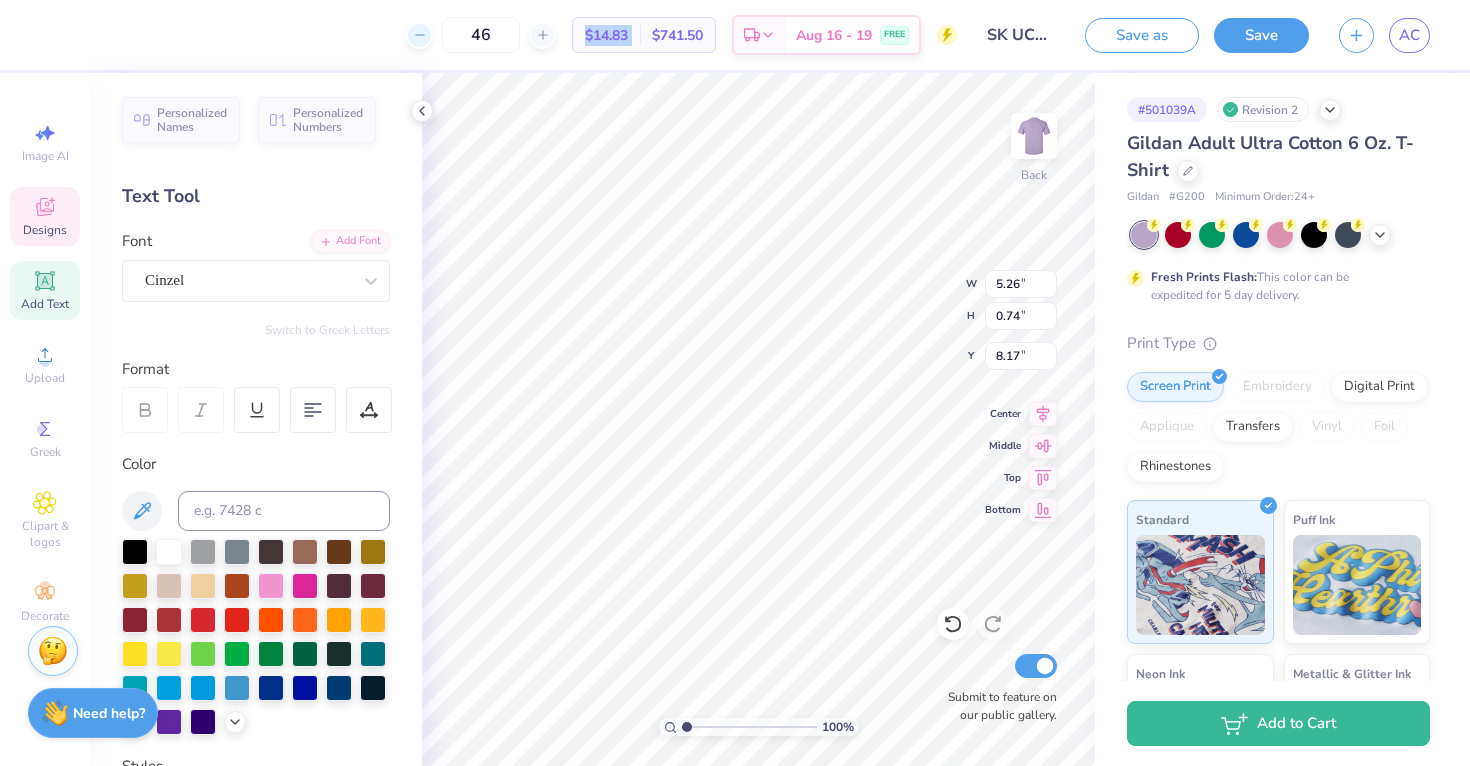 click at bounding box center (419, 35) 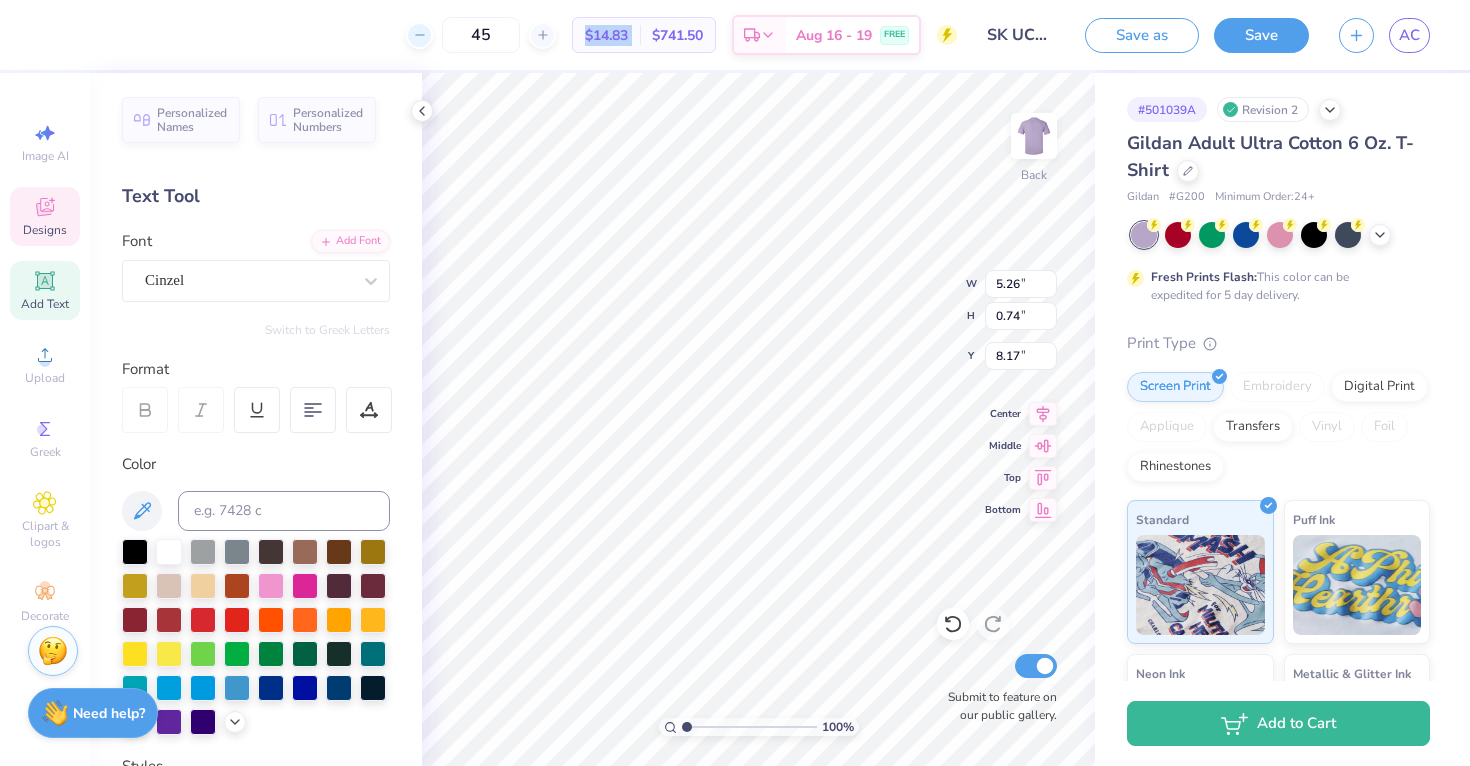 click at bounding box center (419, 35) 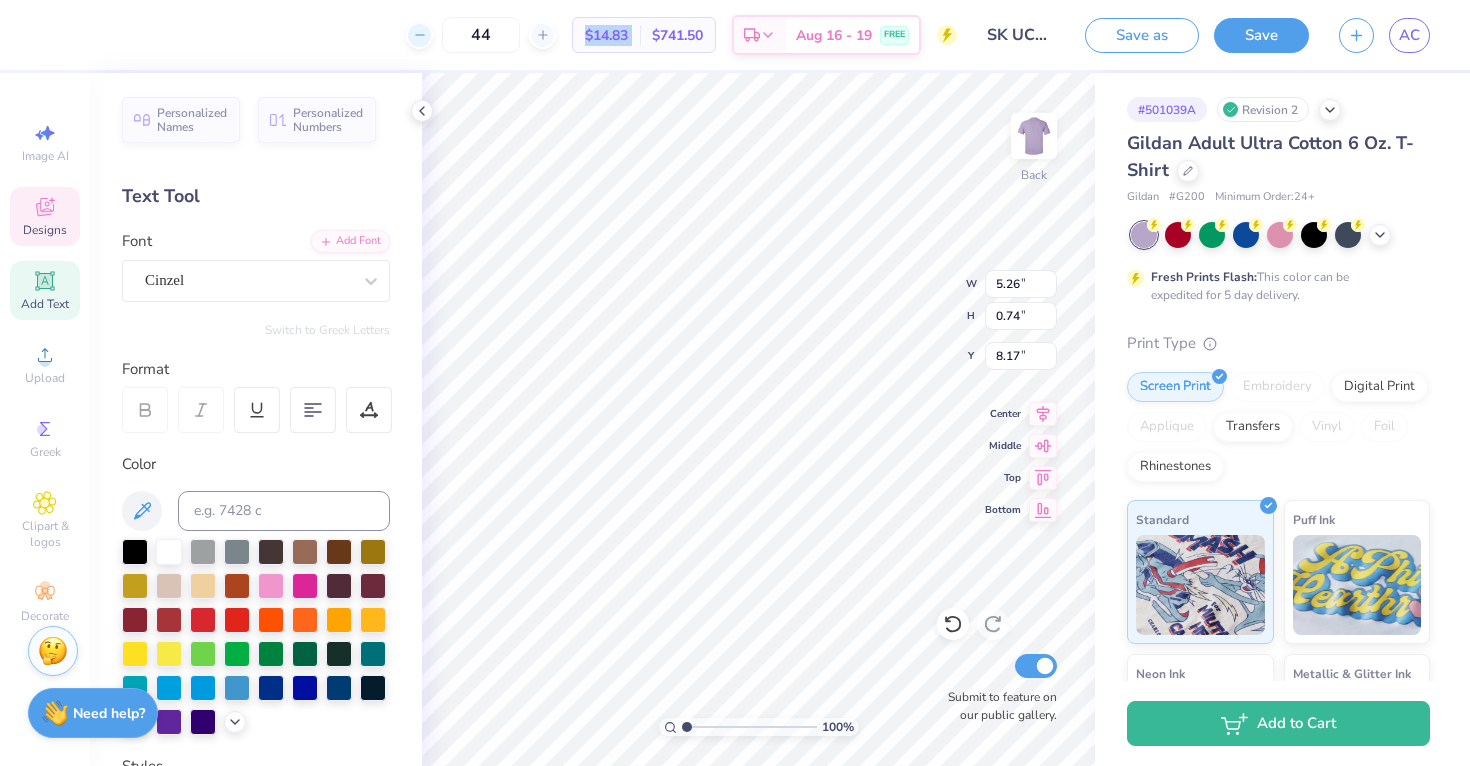 click at bounding box center [419, 35] 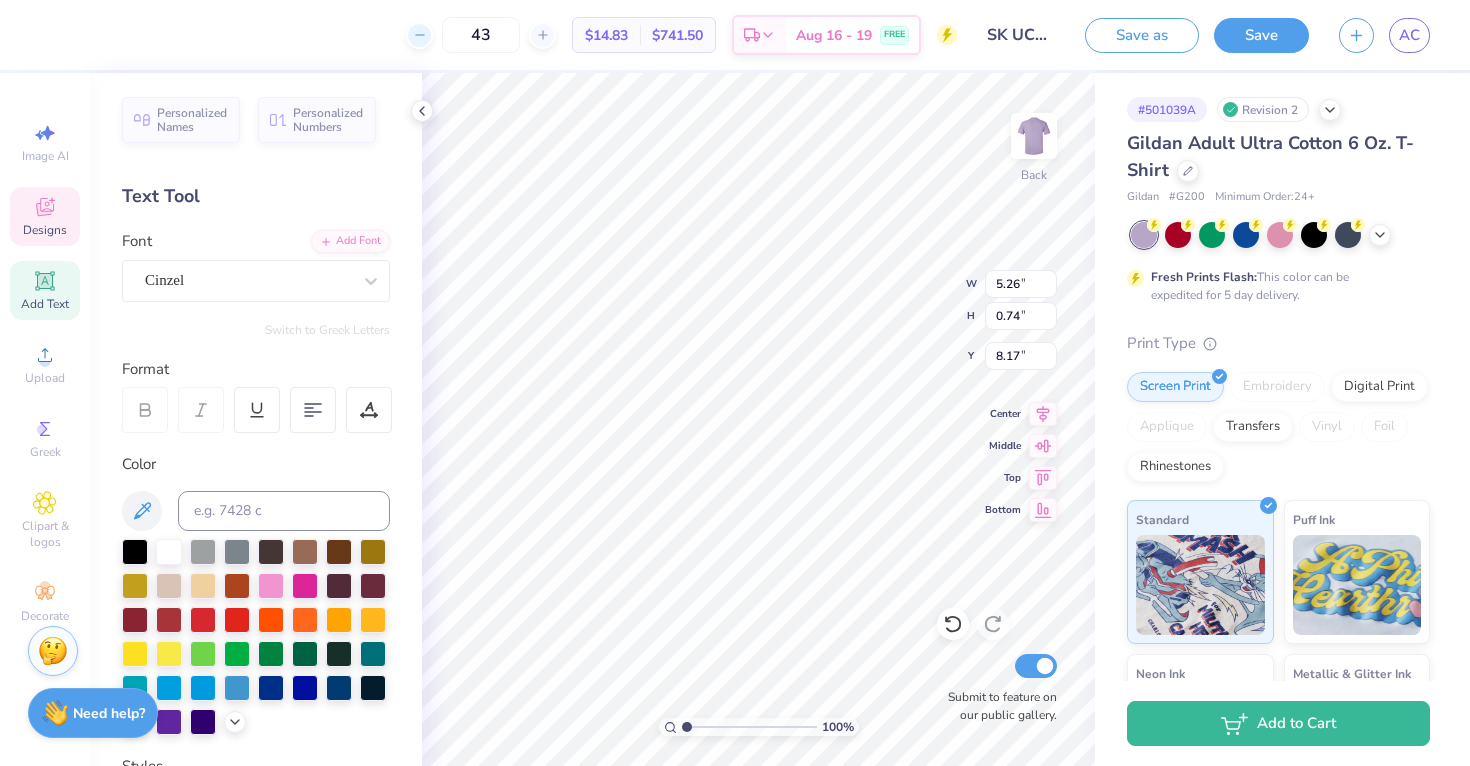 click 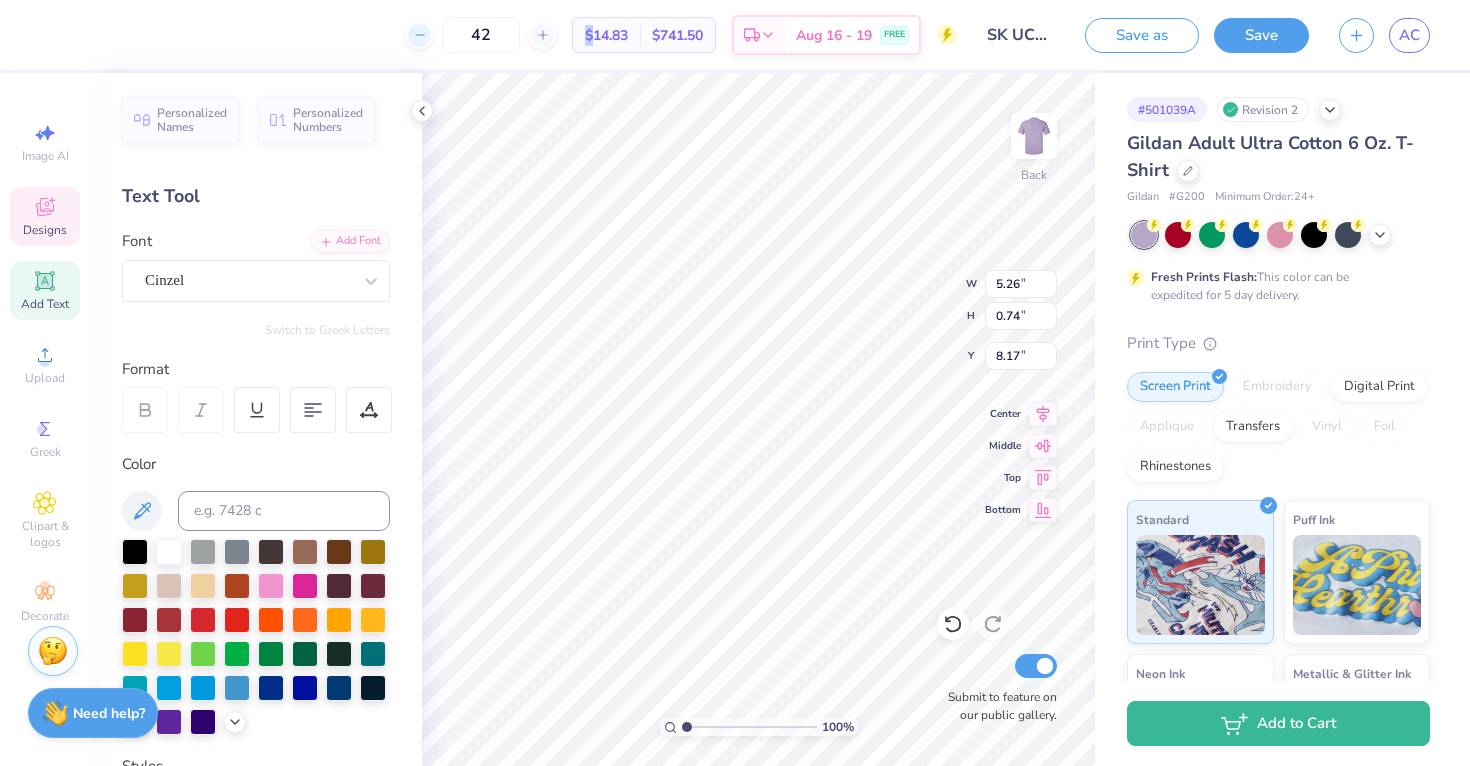 click 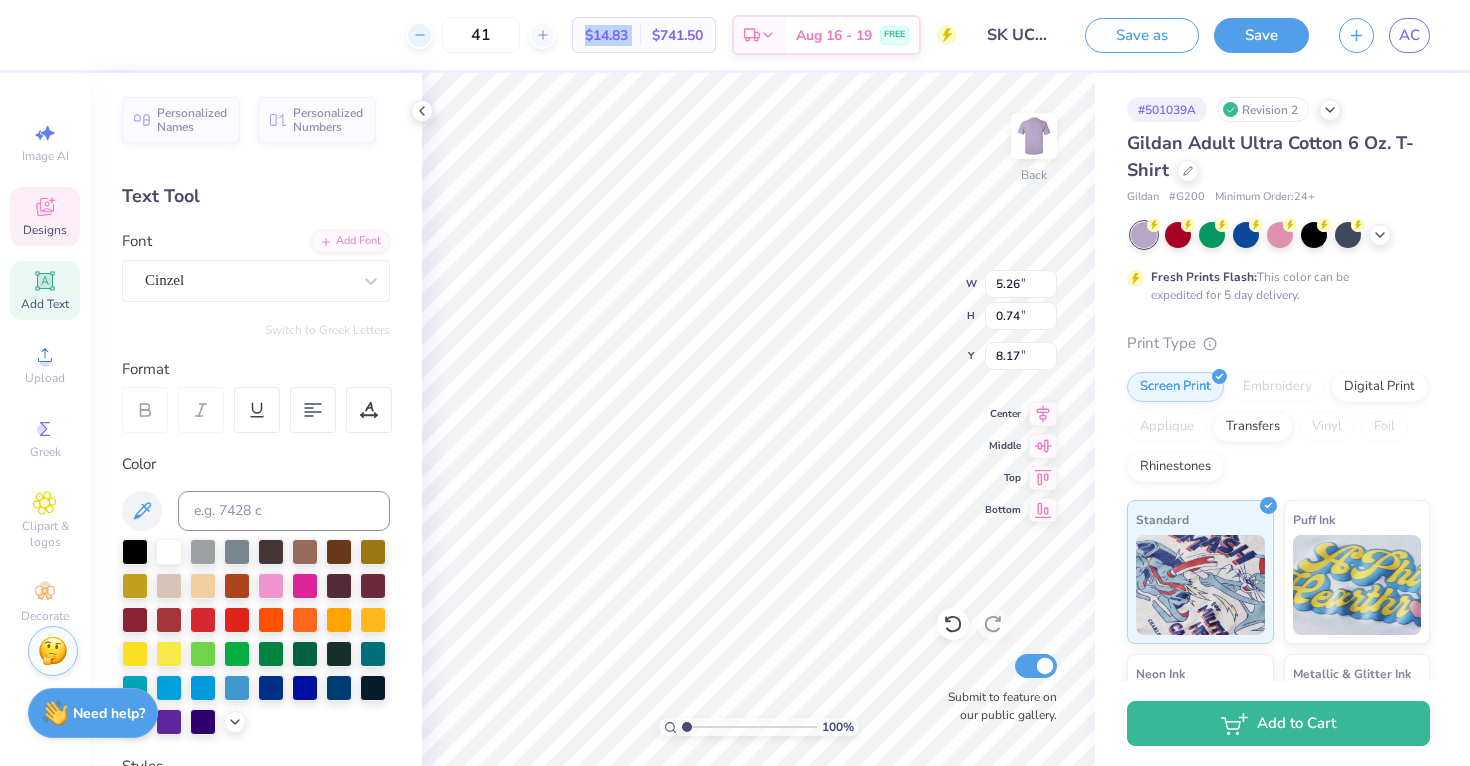 click 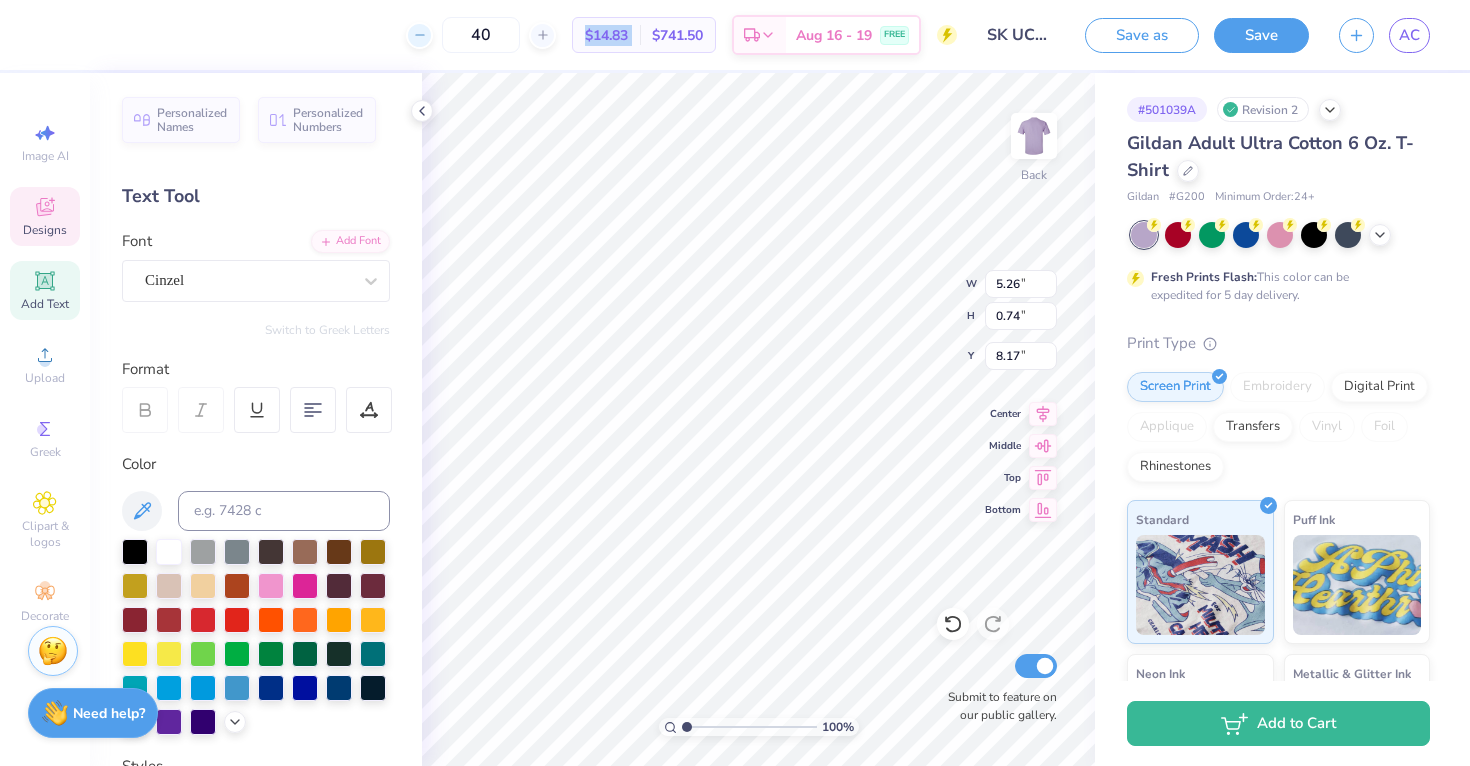 click 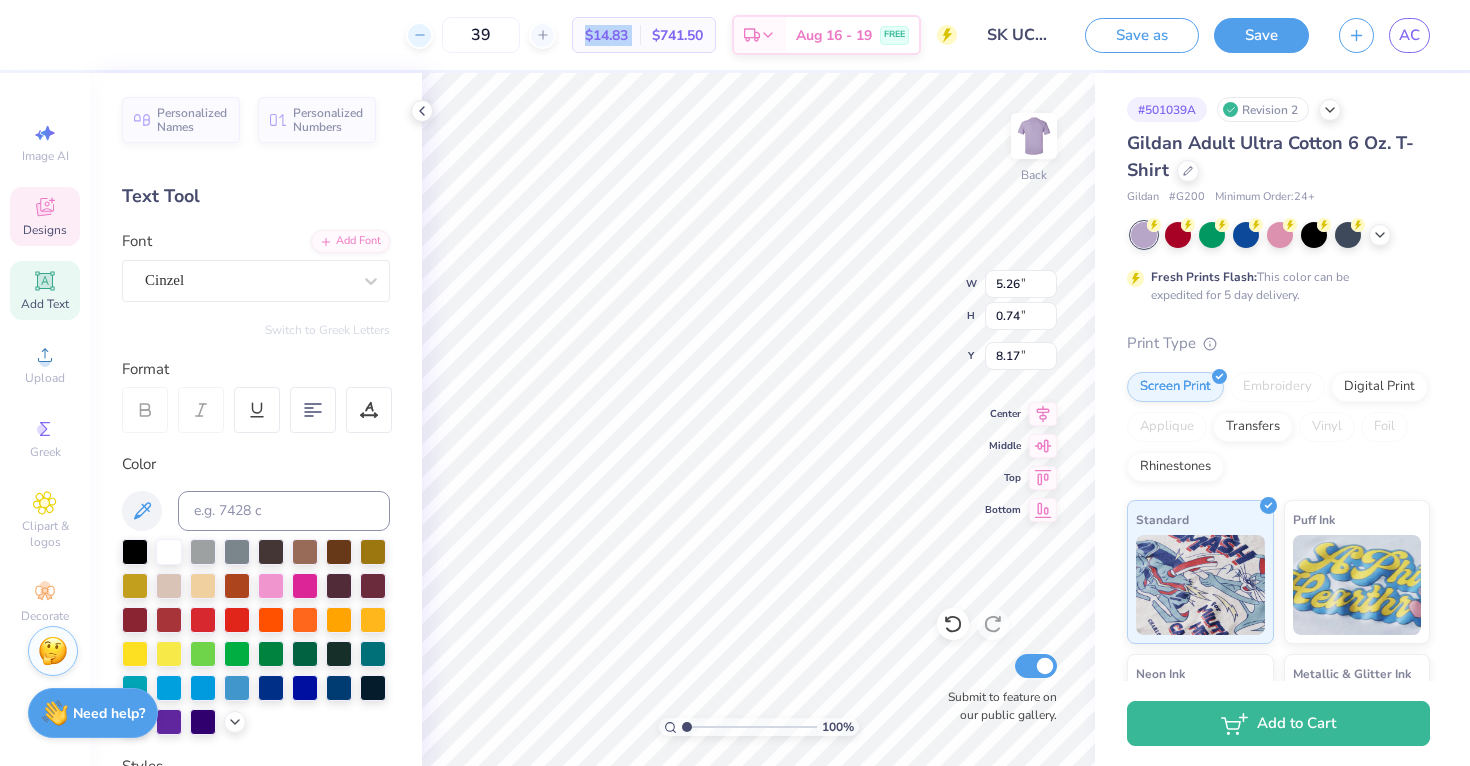 click 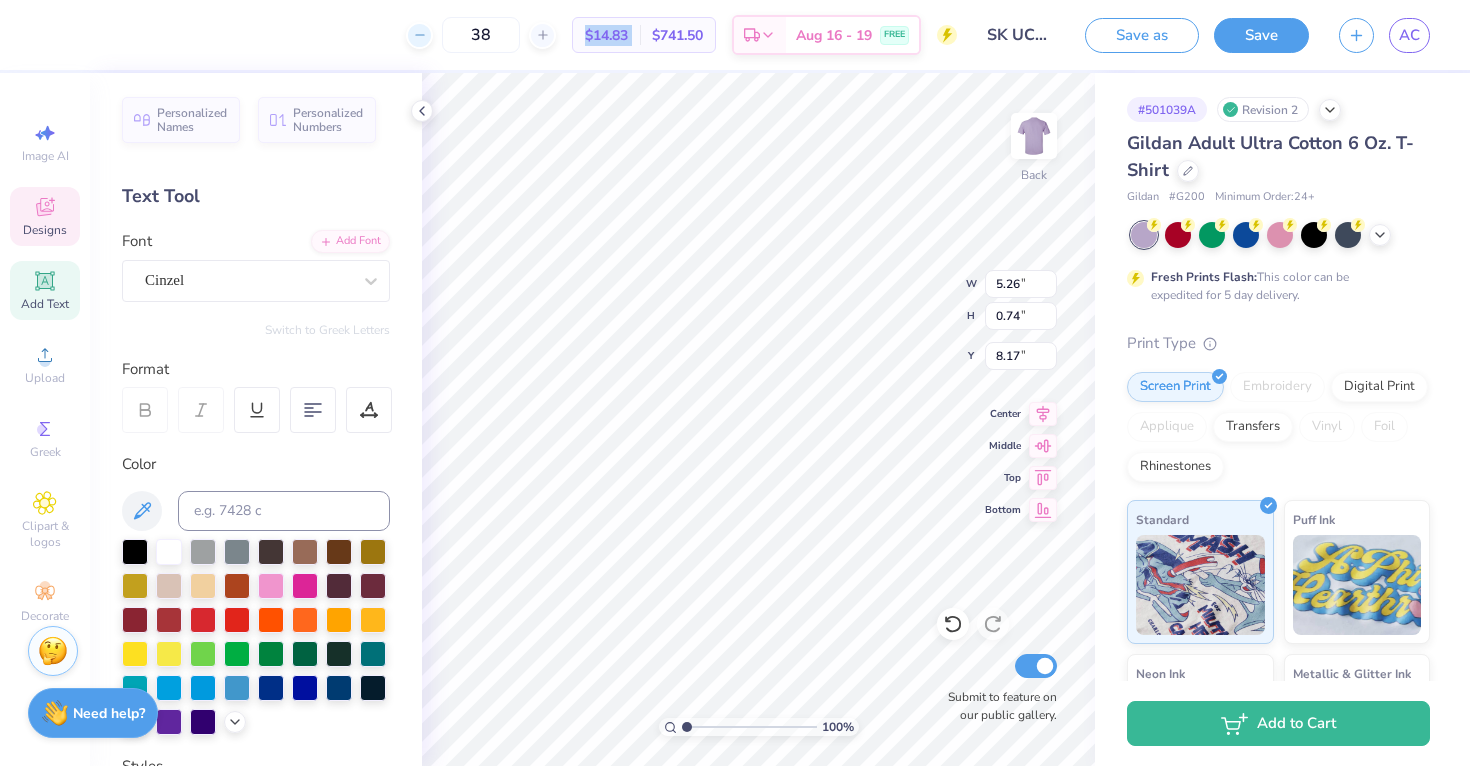 click 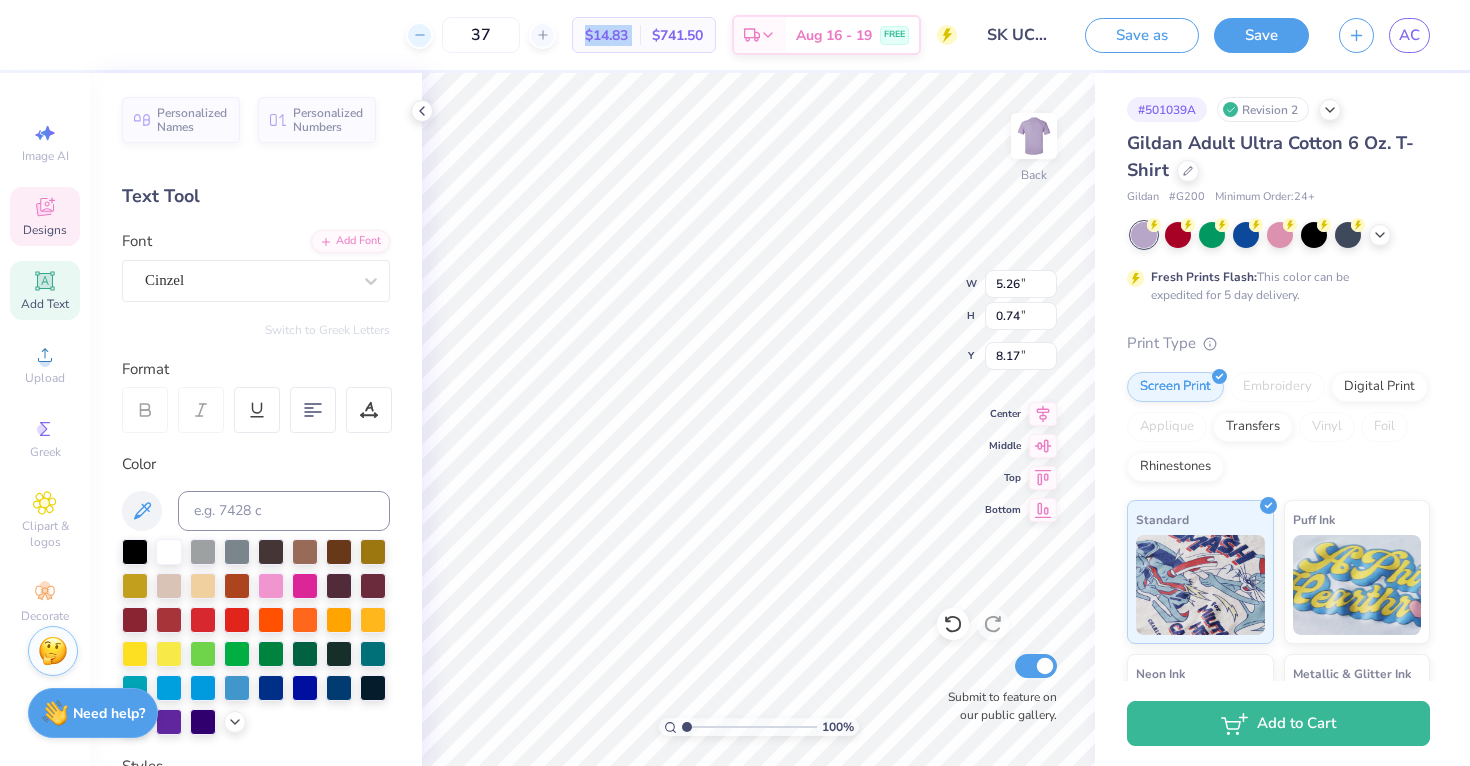 click 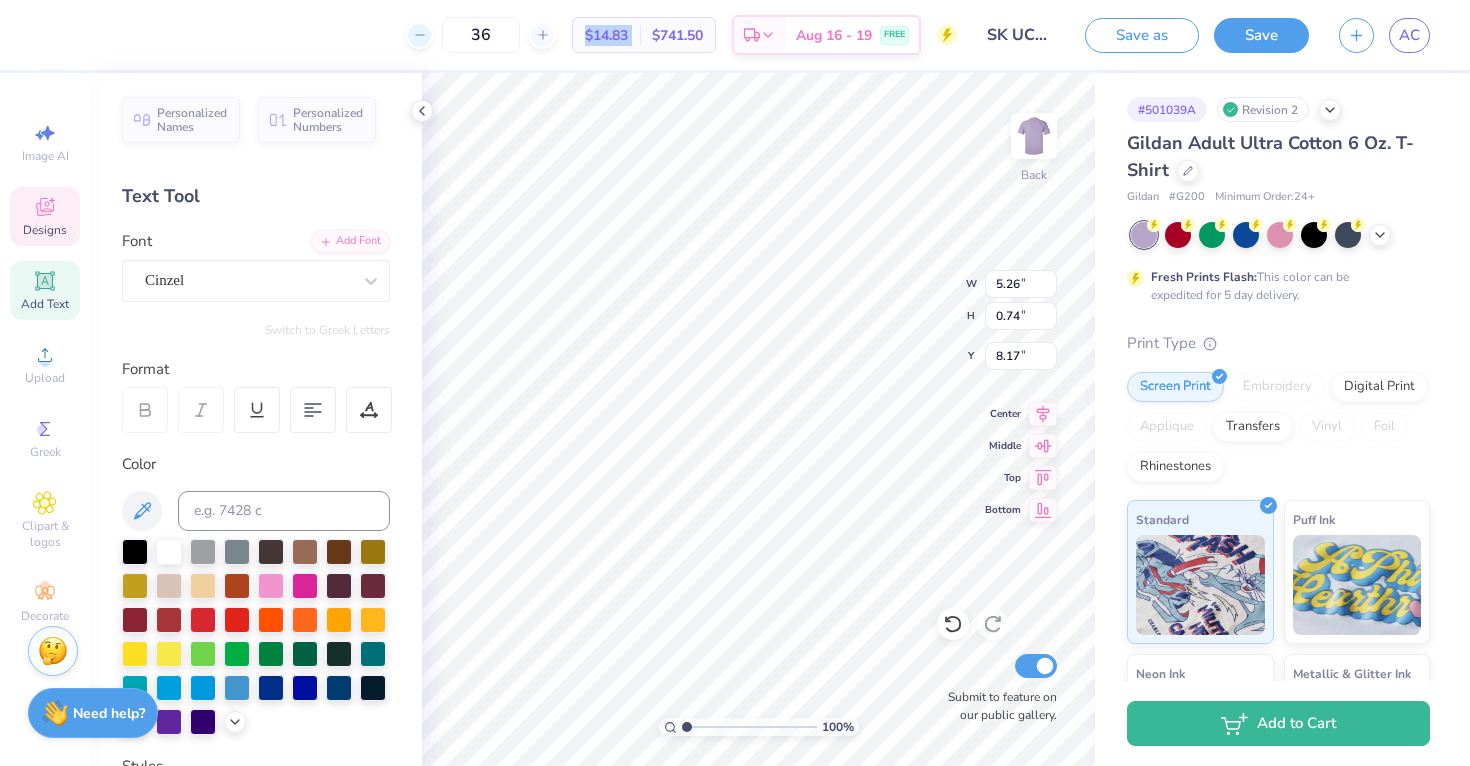 click 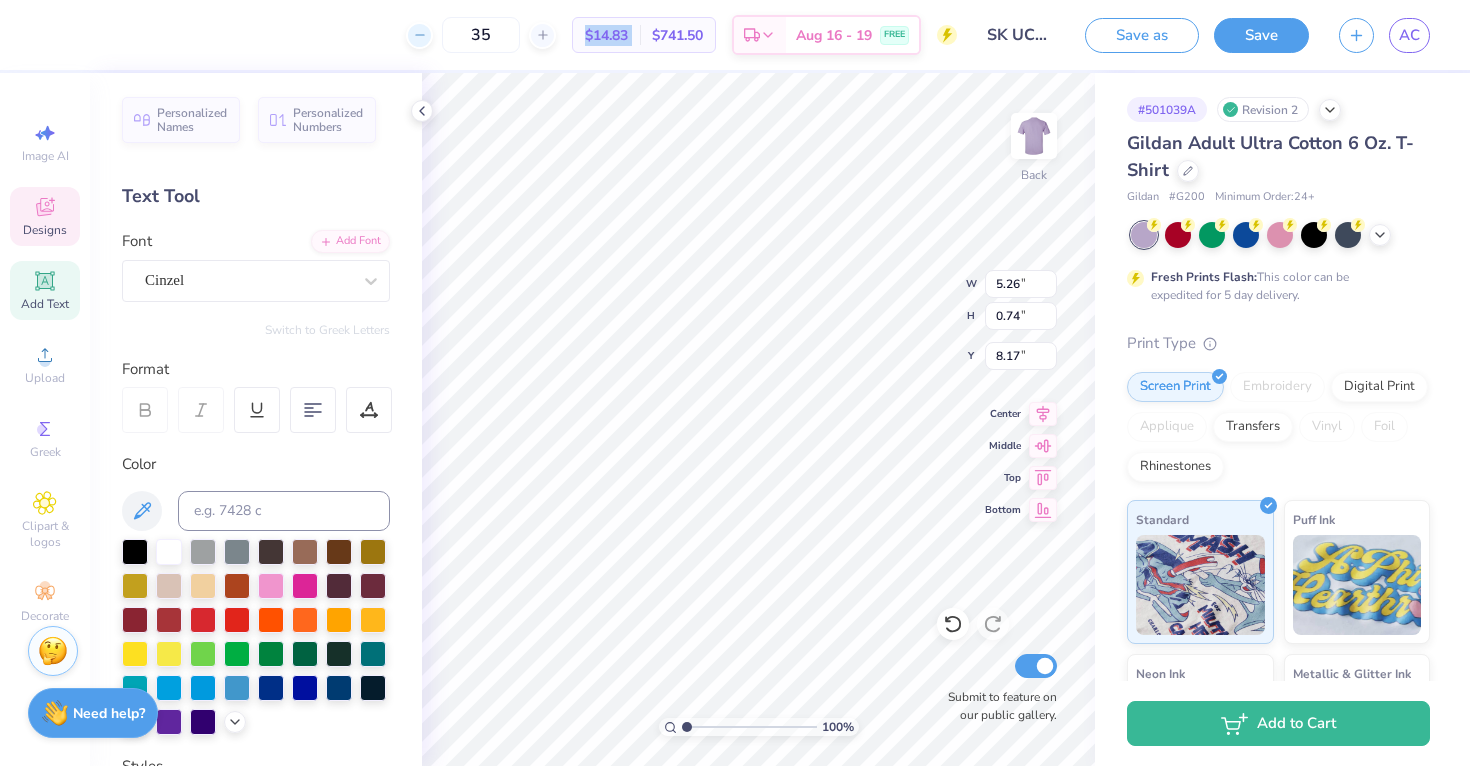 click 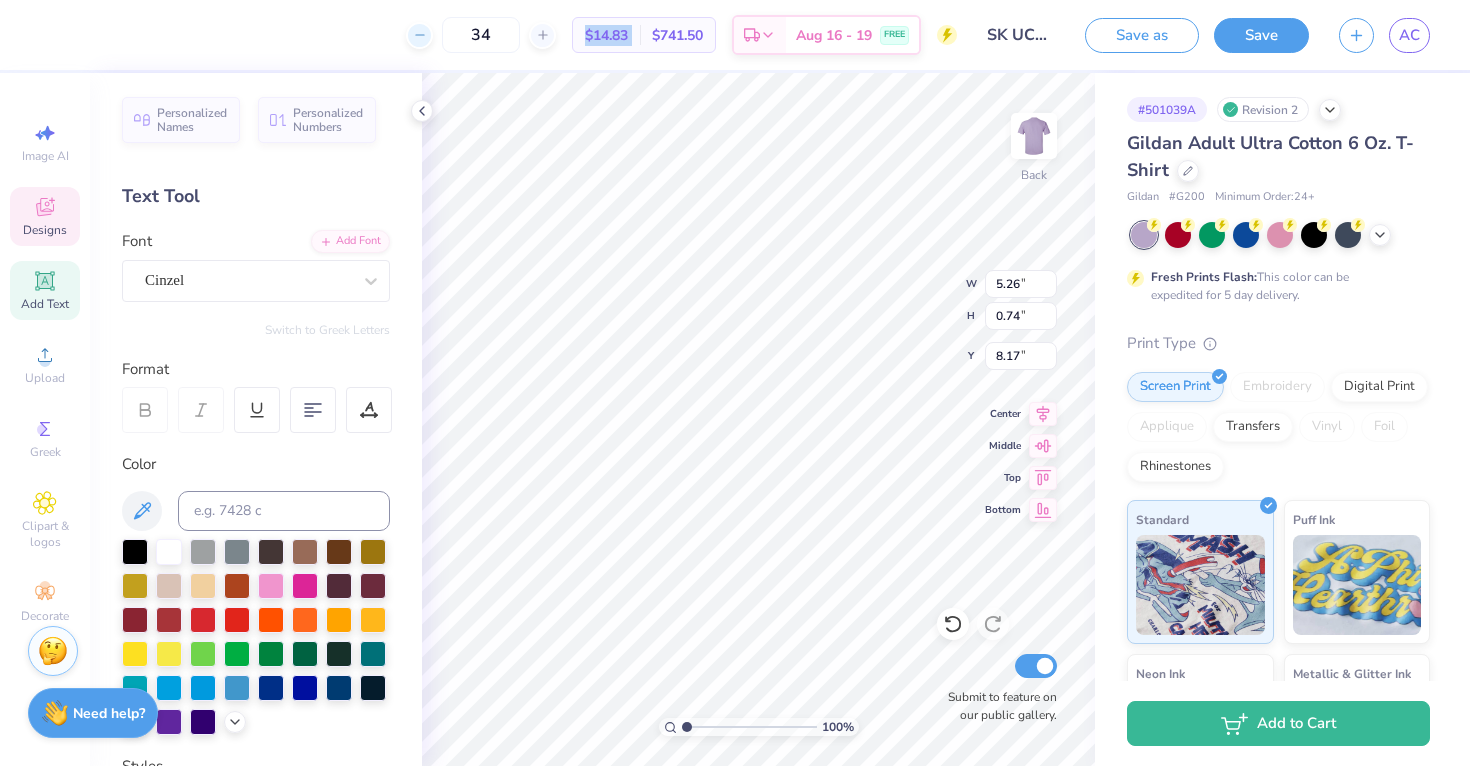 click 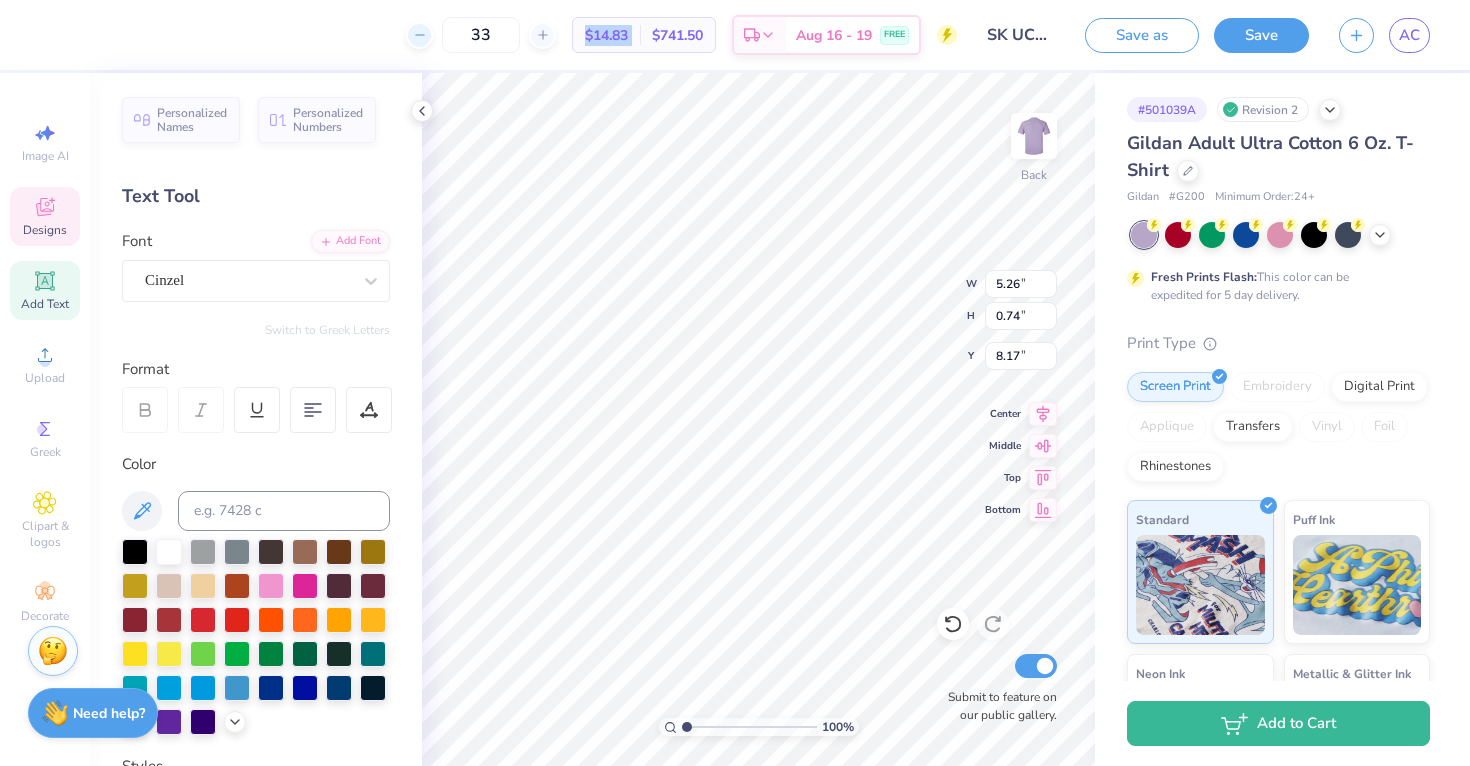 click 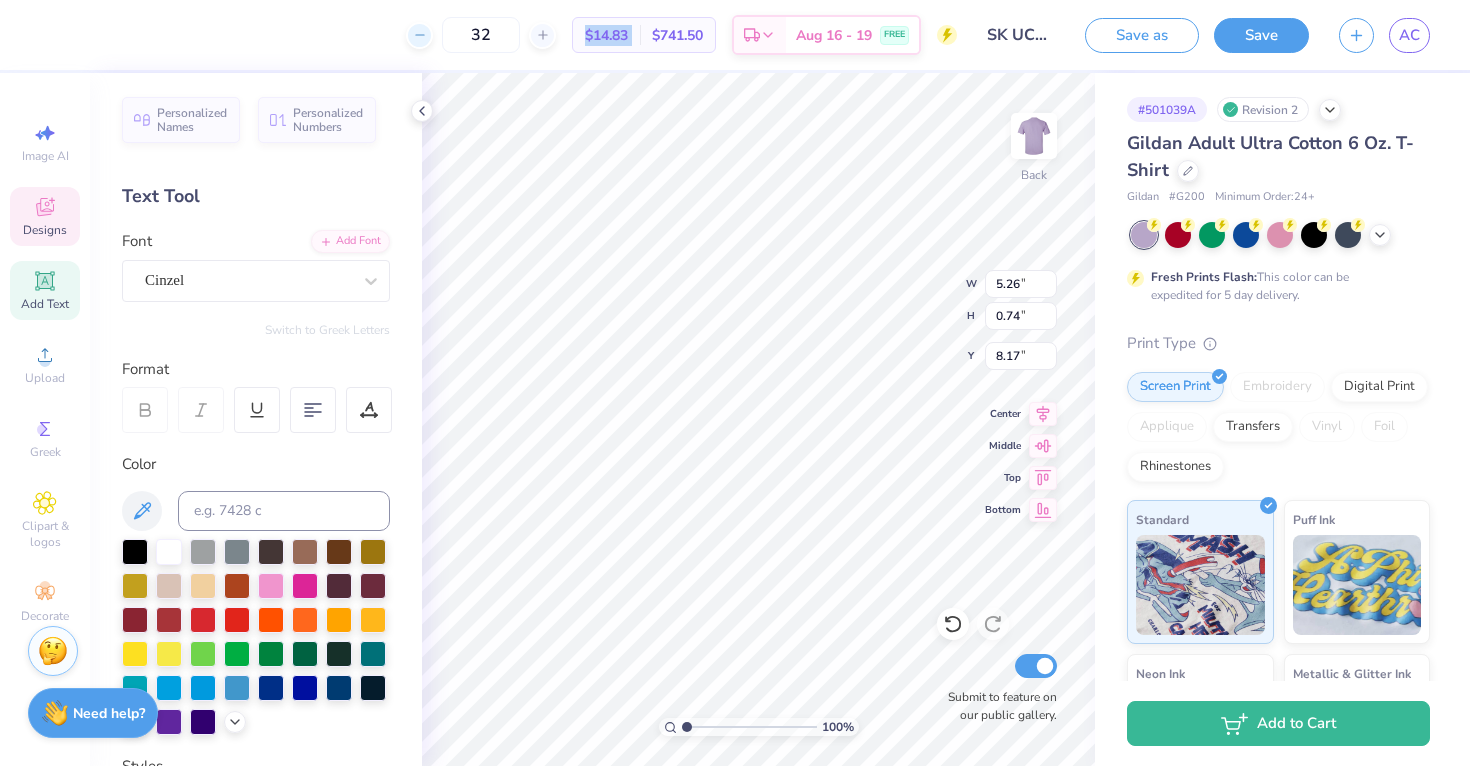 click 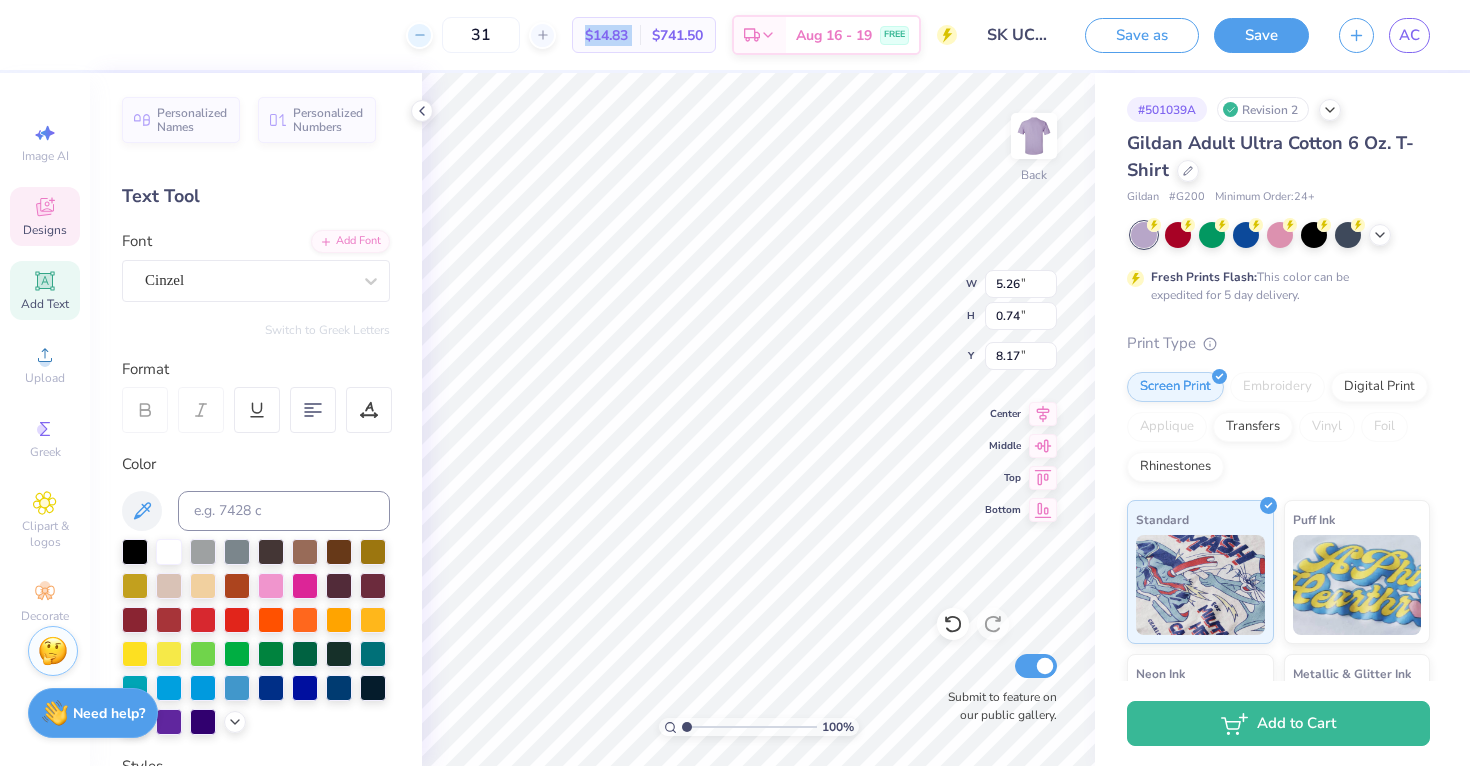 click 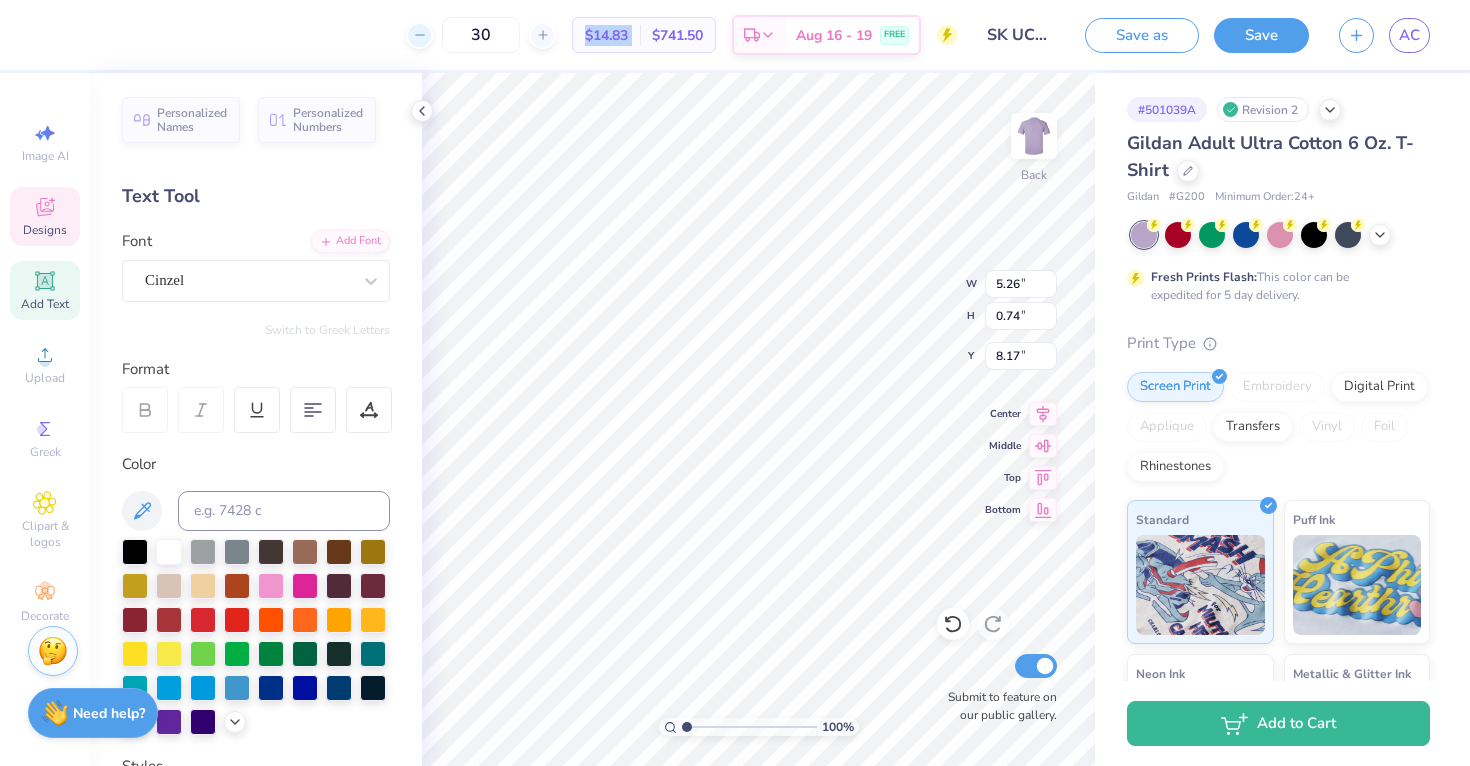 click 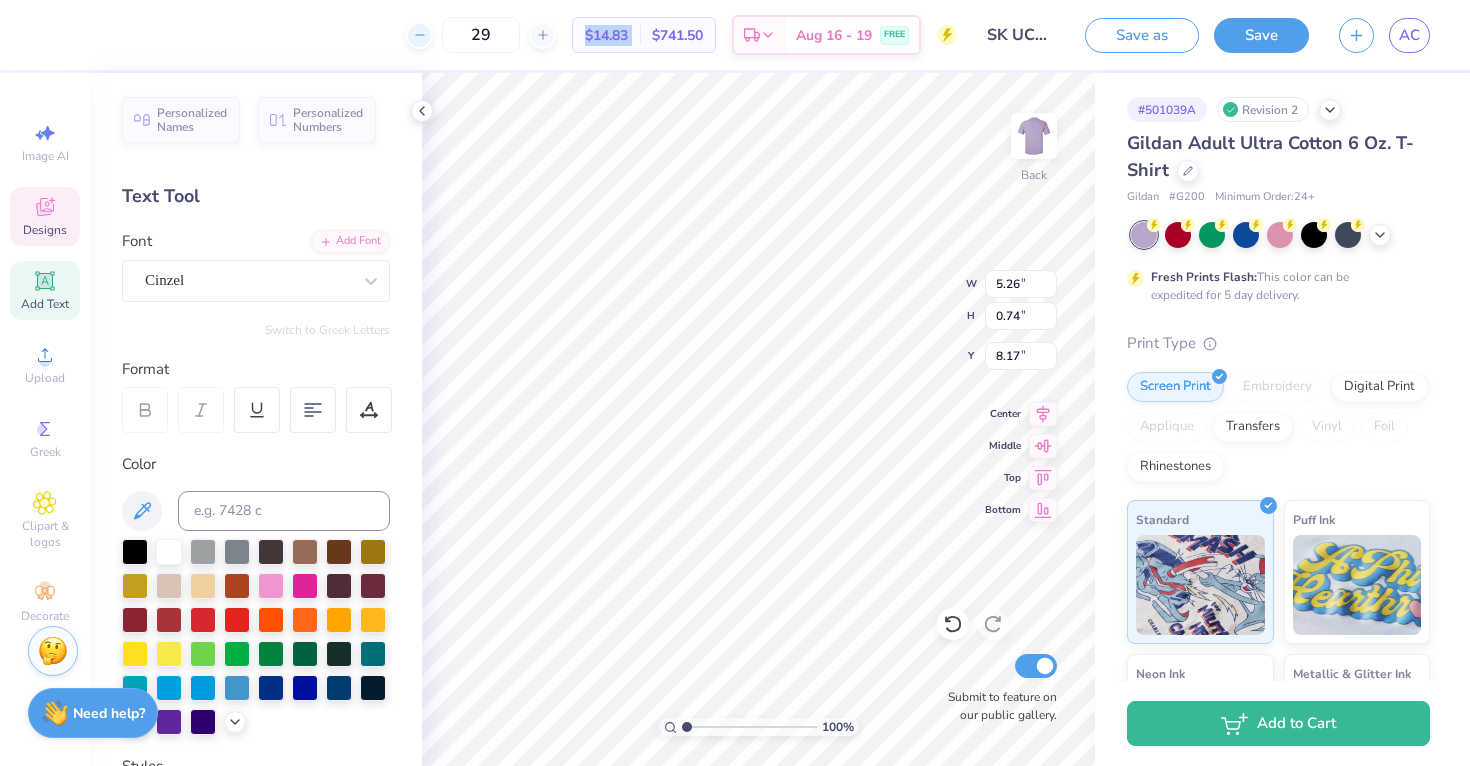 click 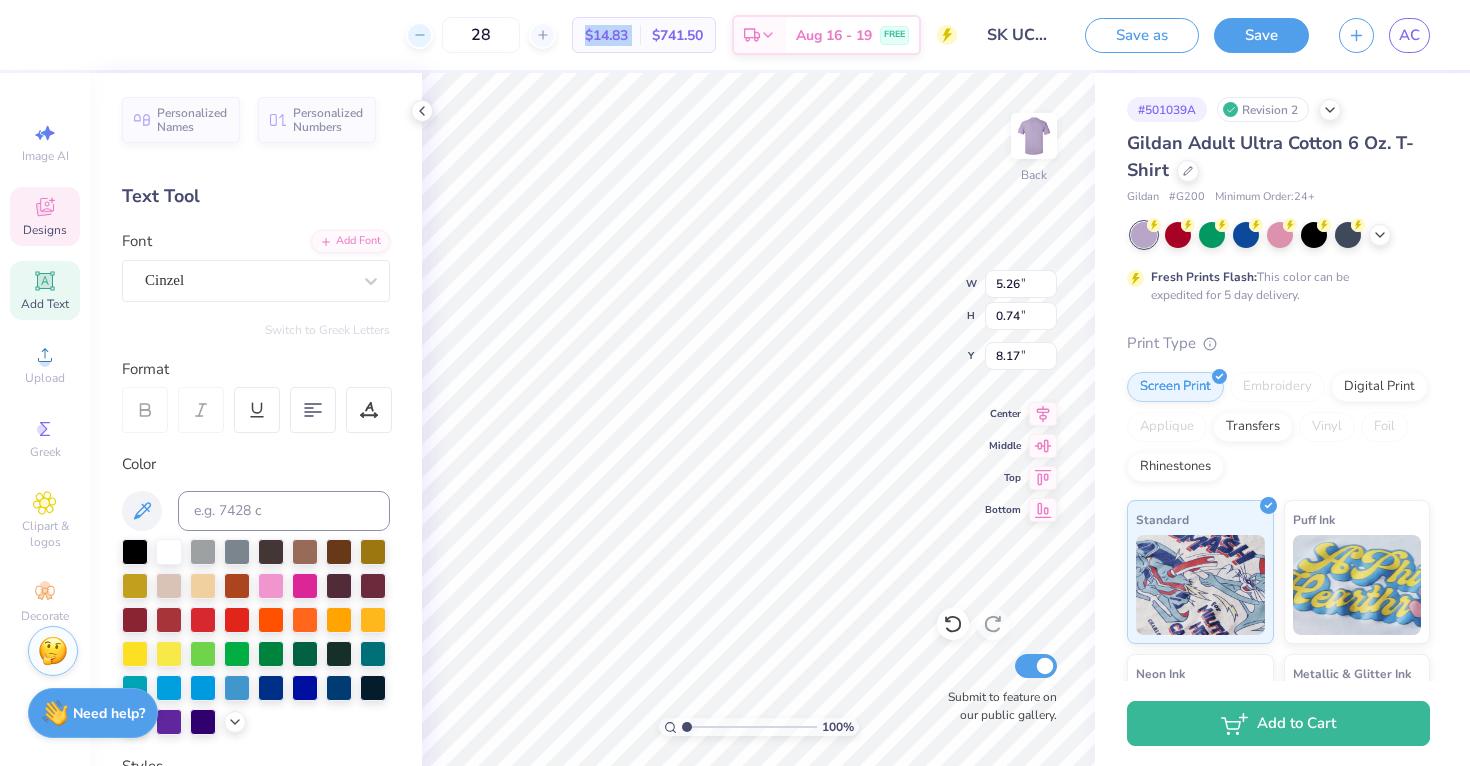 click 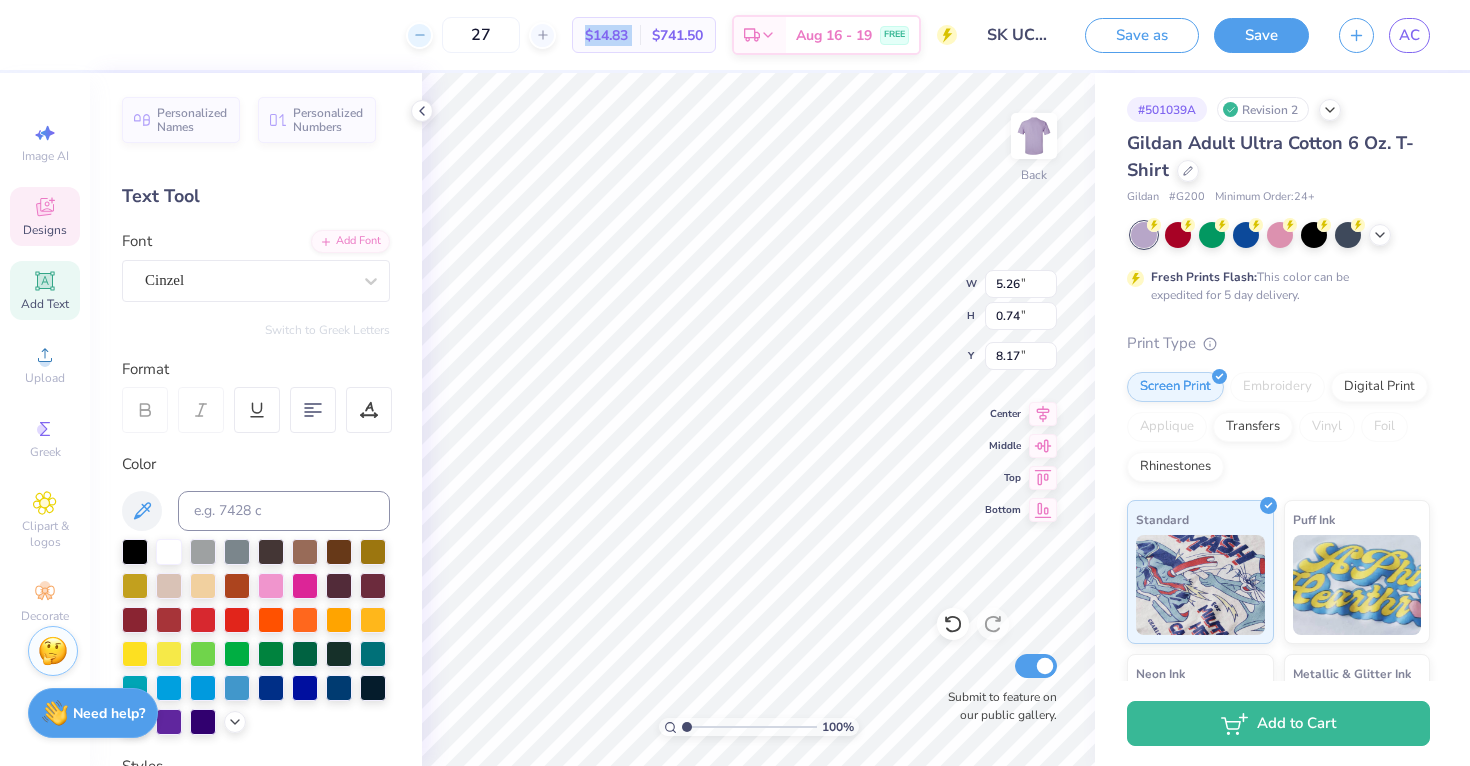 click 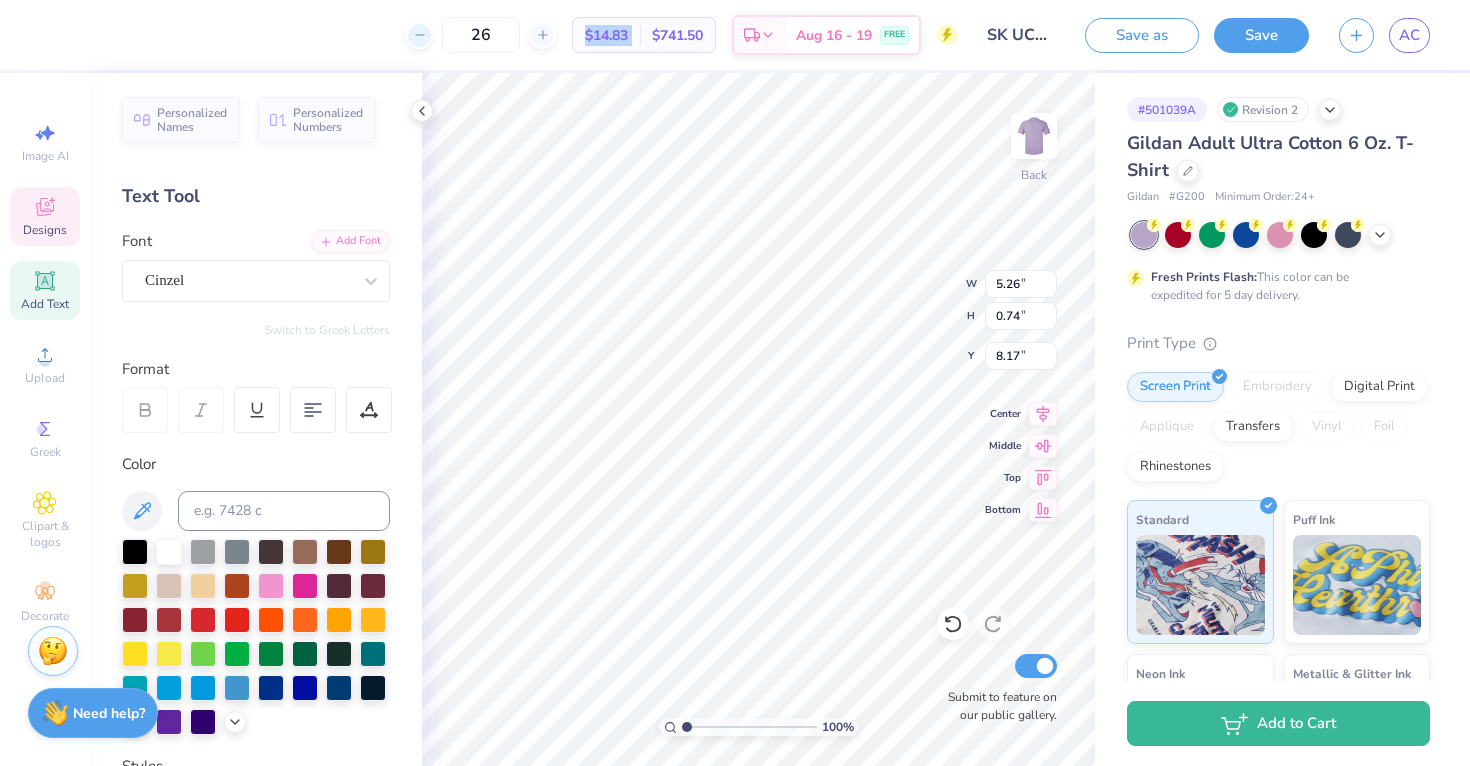 click 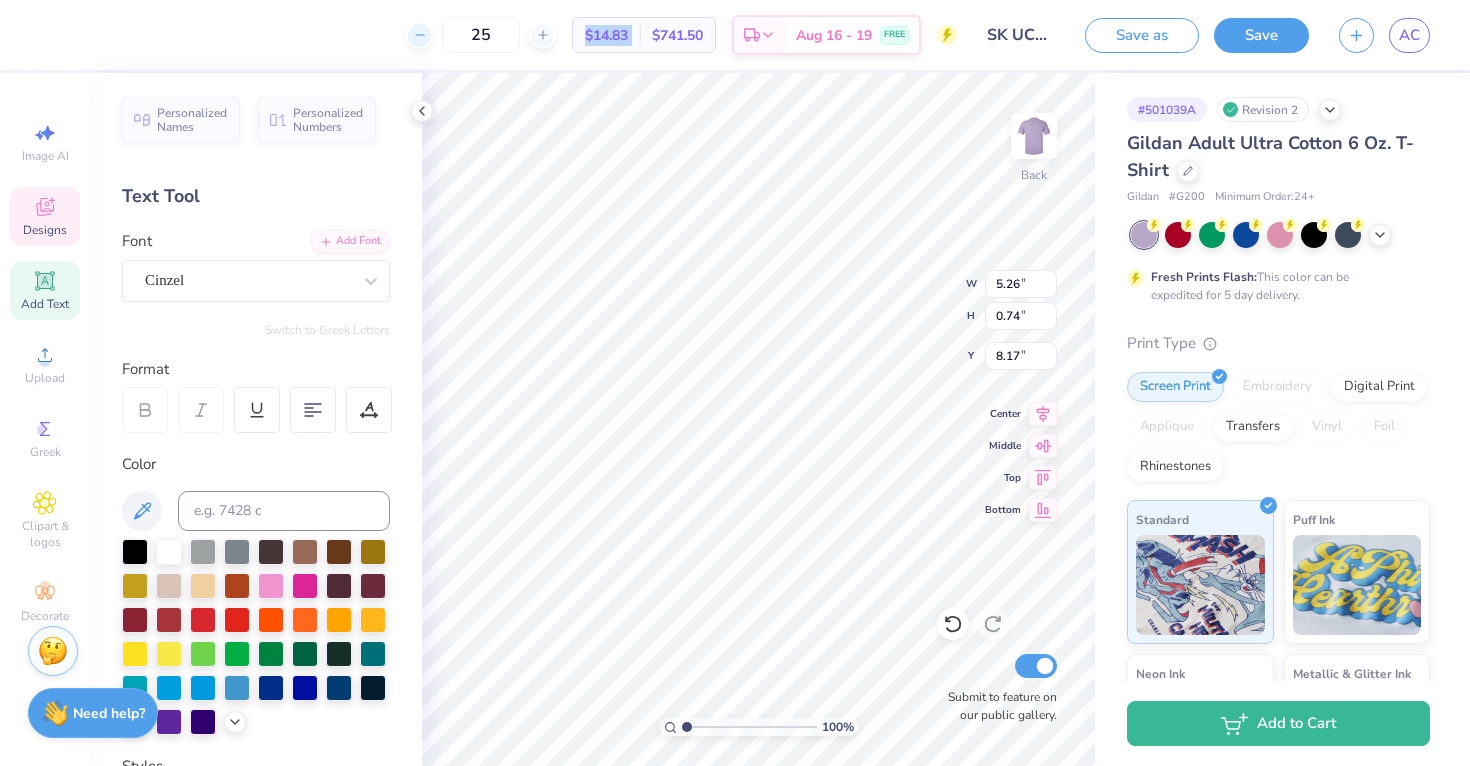 click 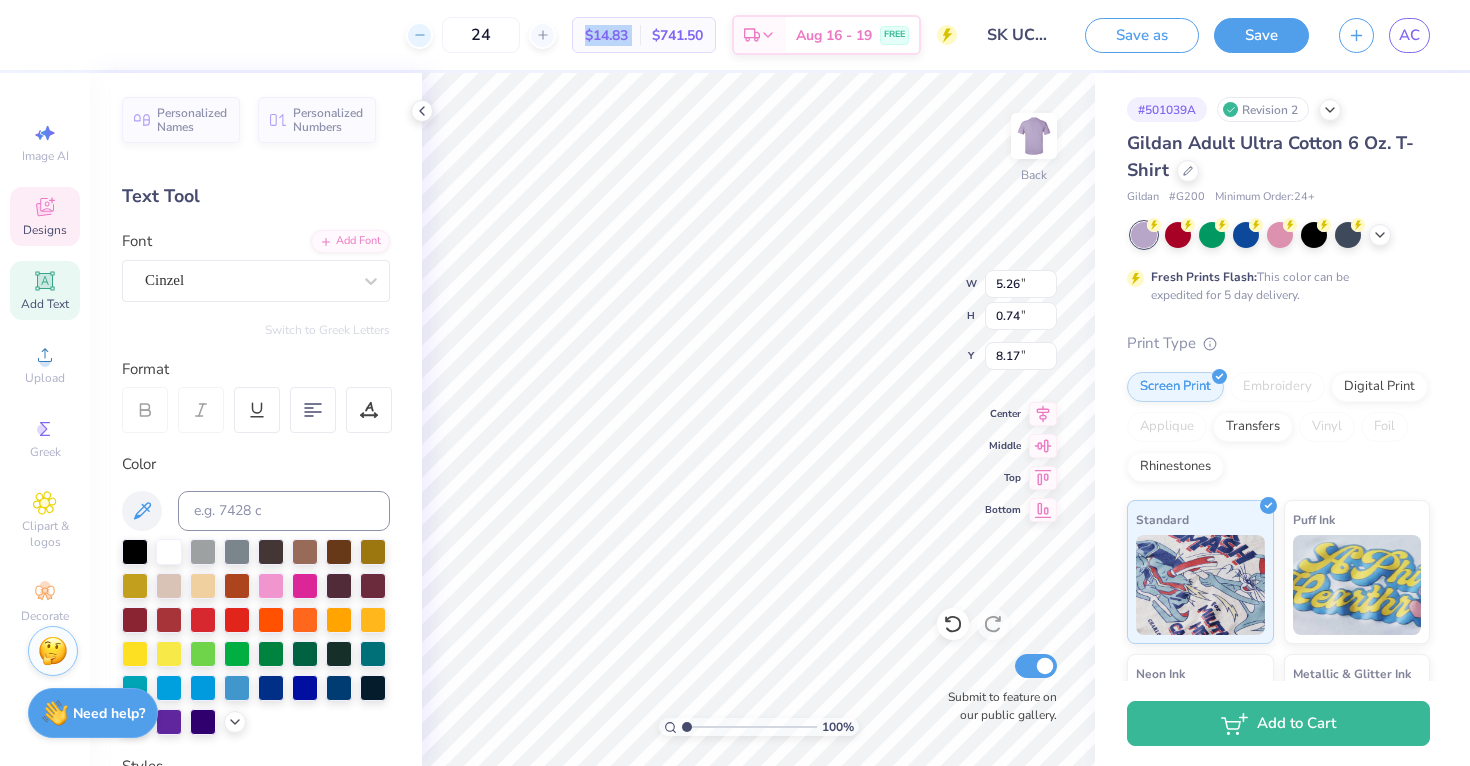 click 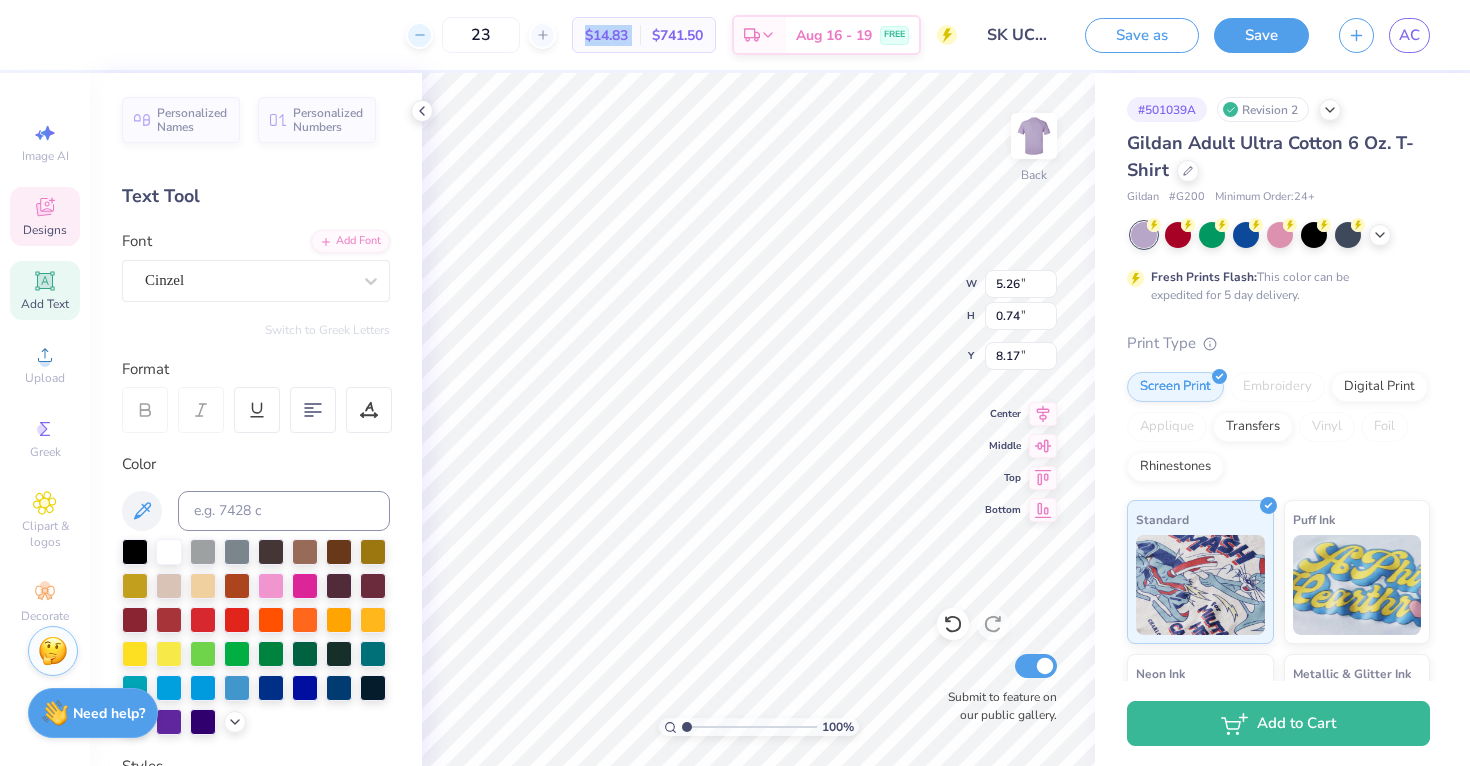 click 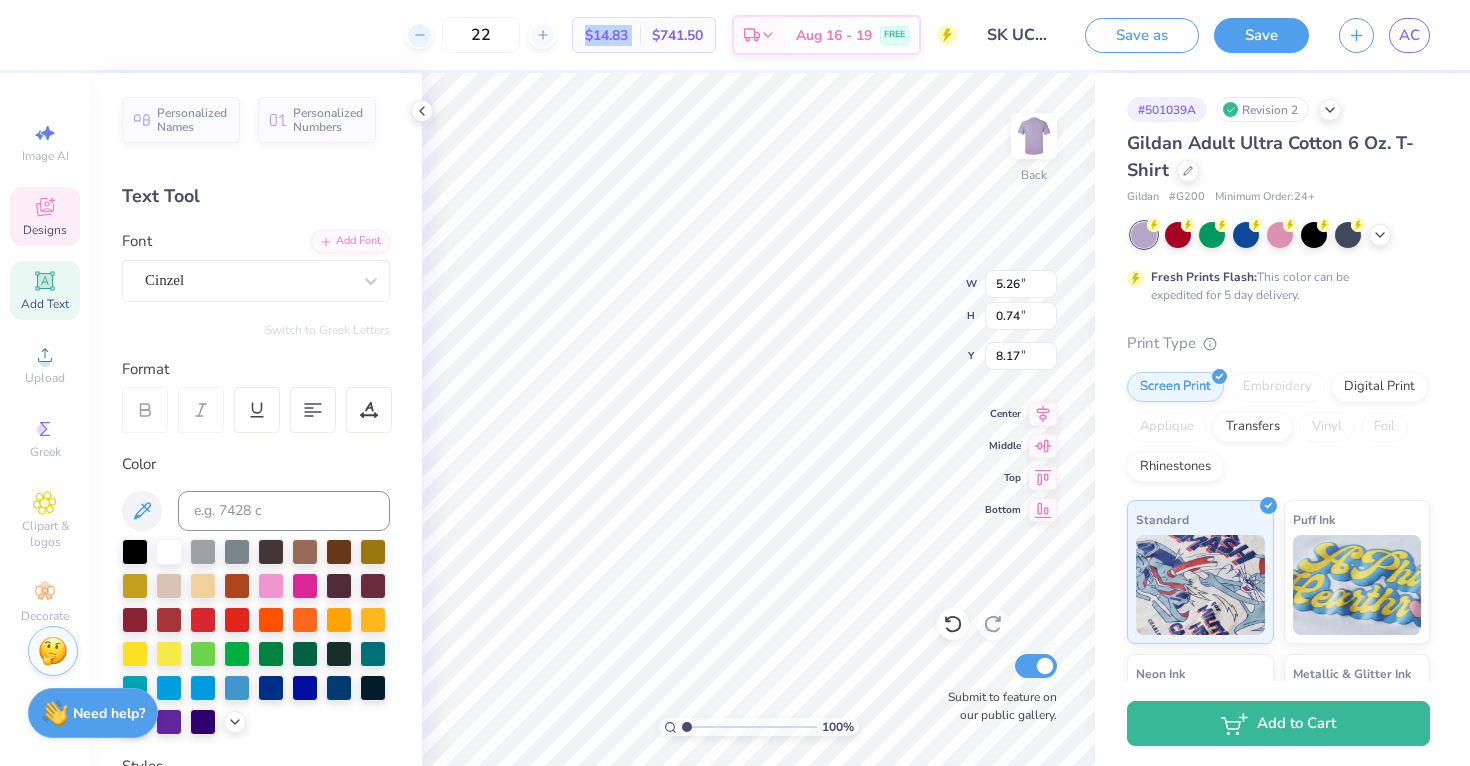 click 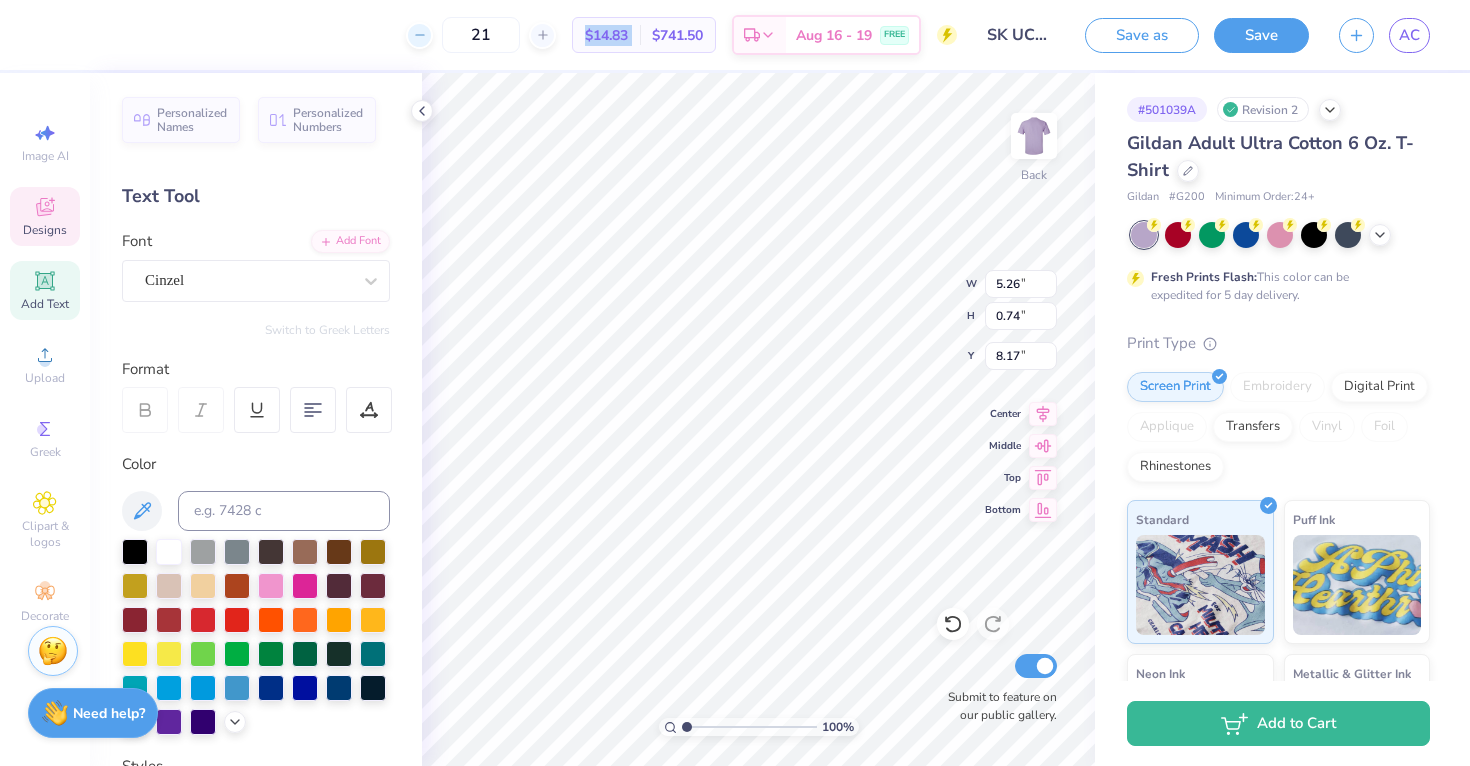click 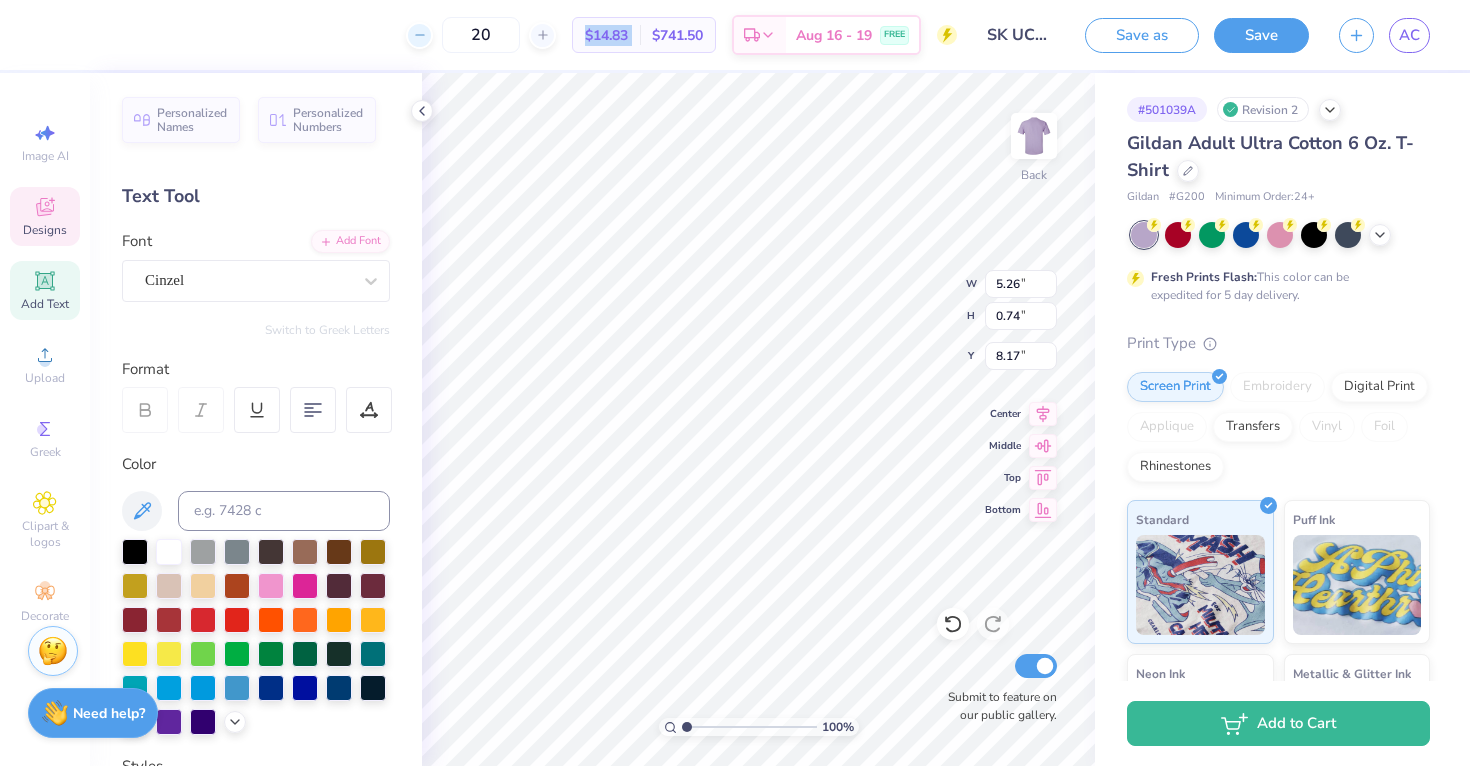 click 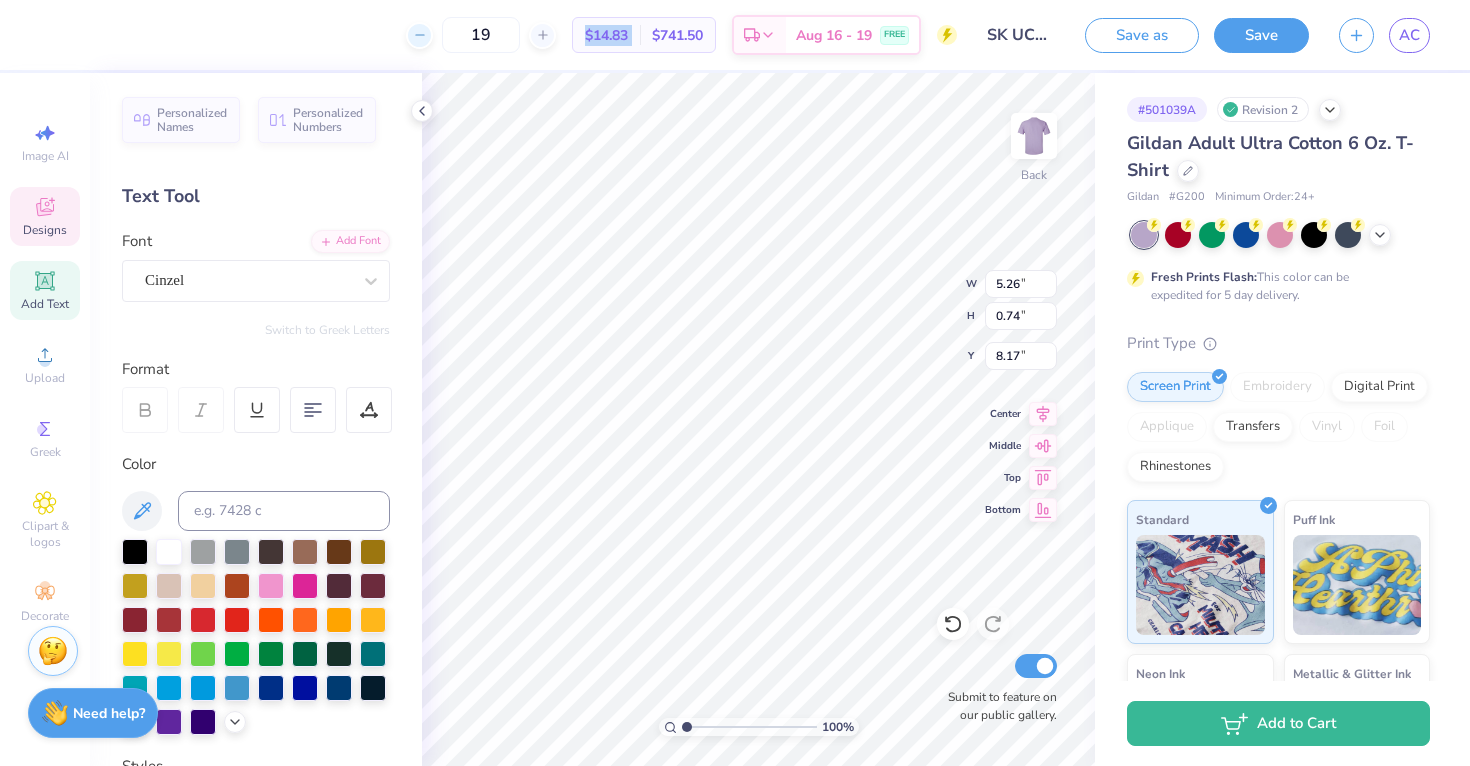 click 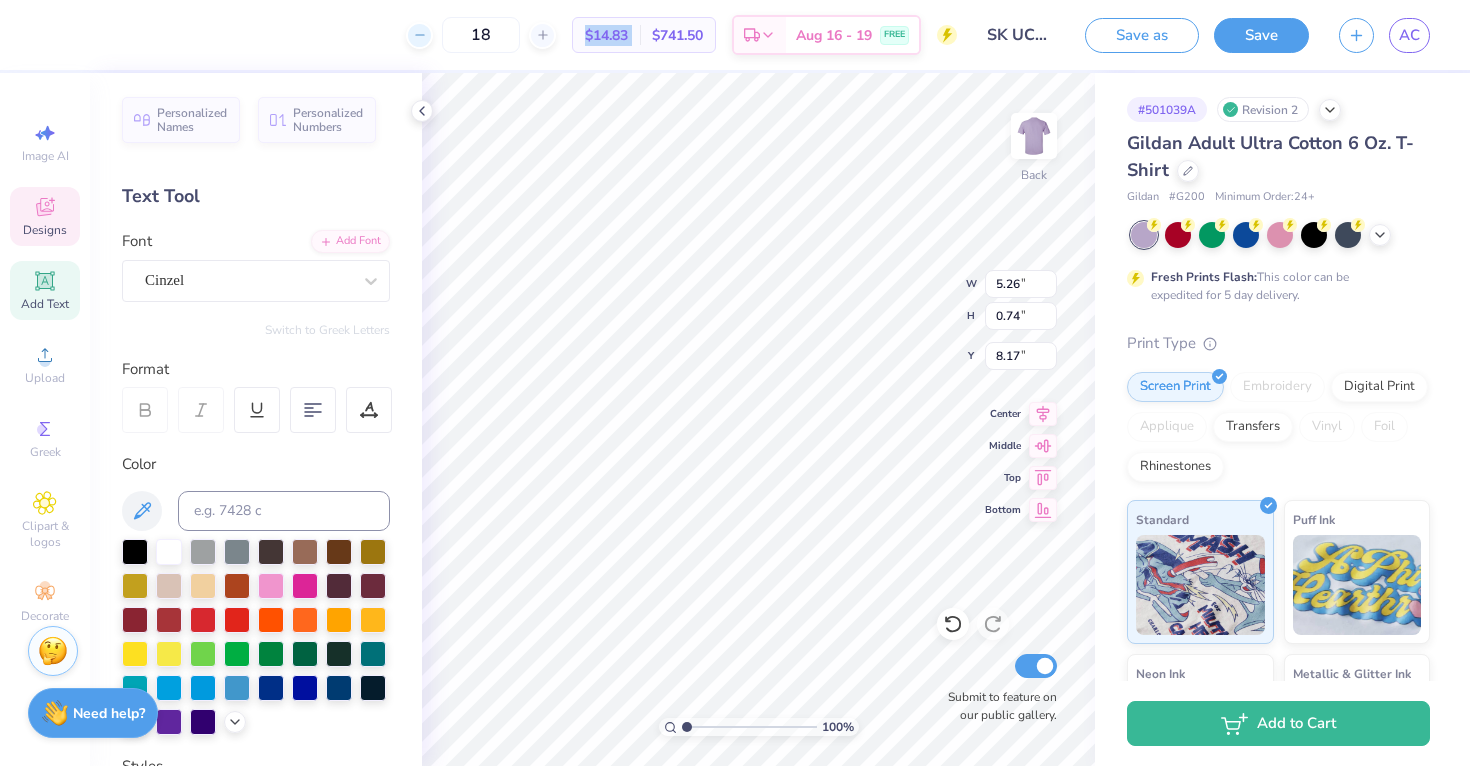 click 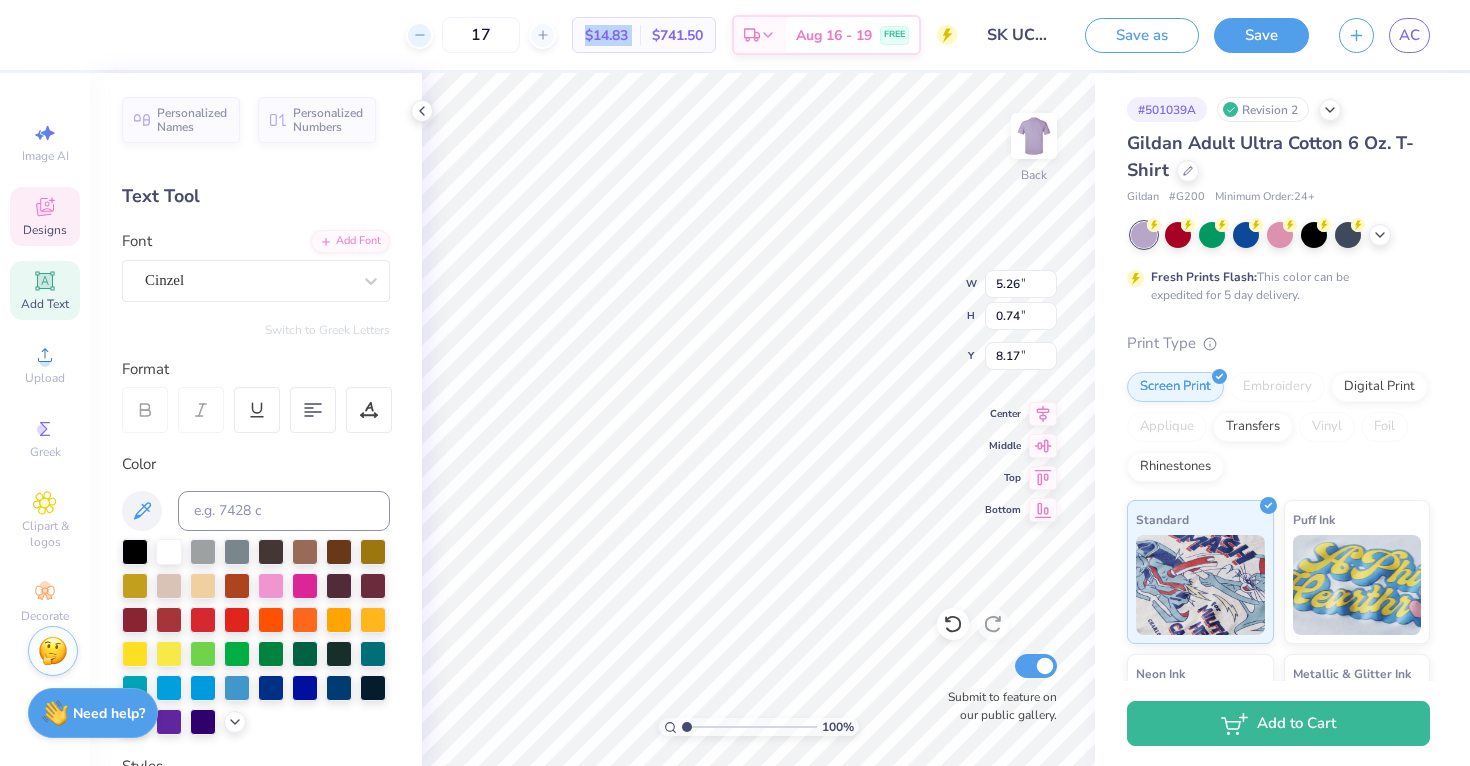 click 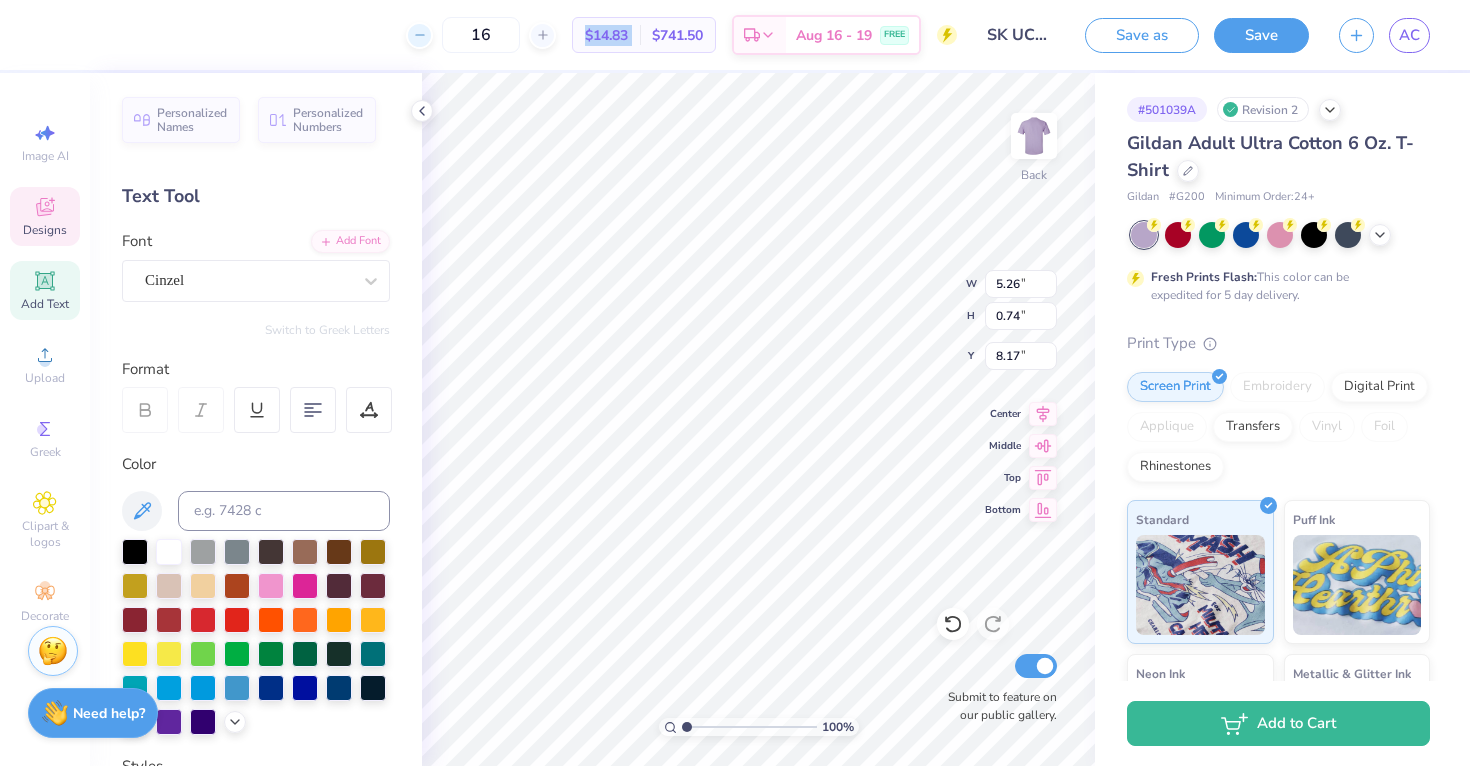 click 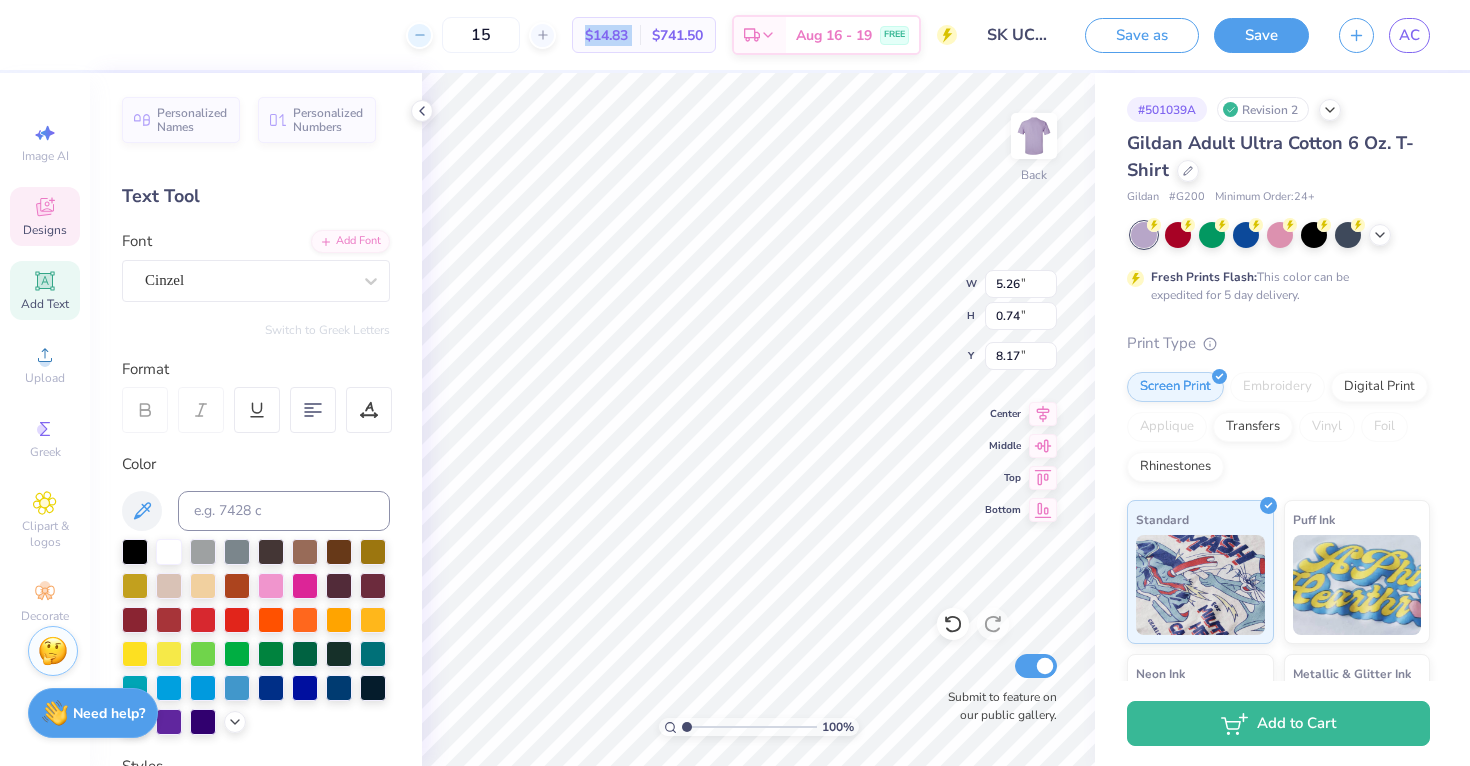 click 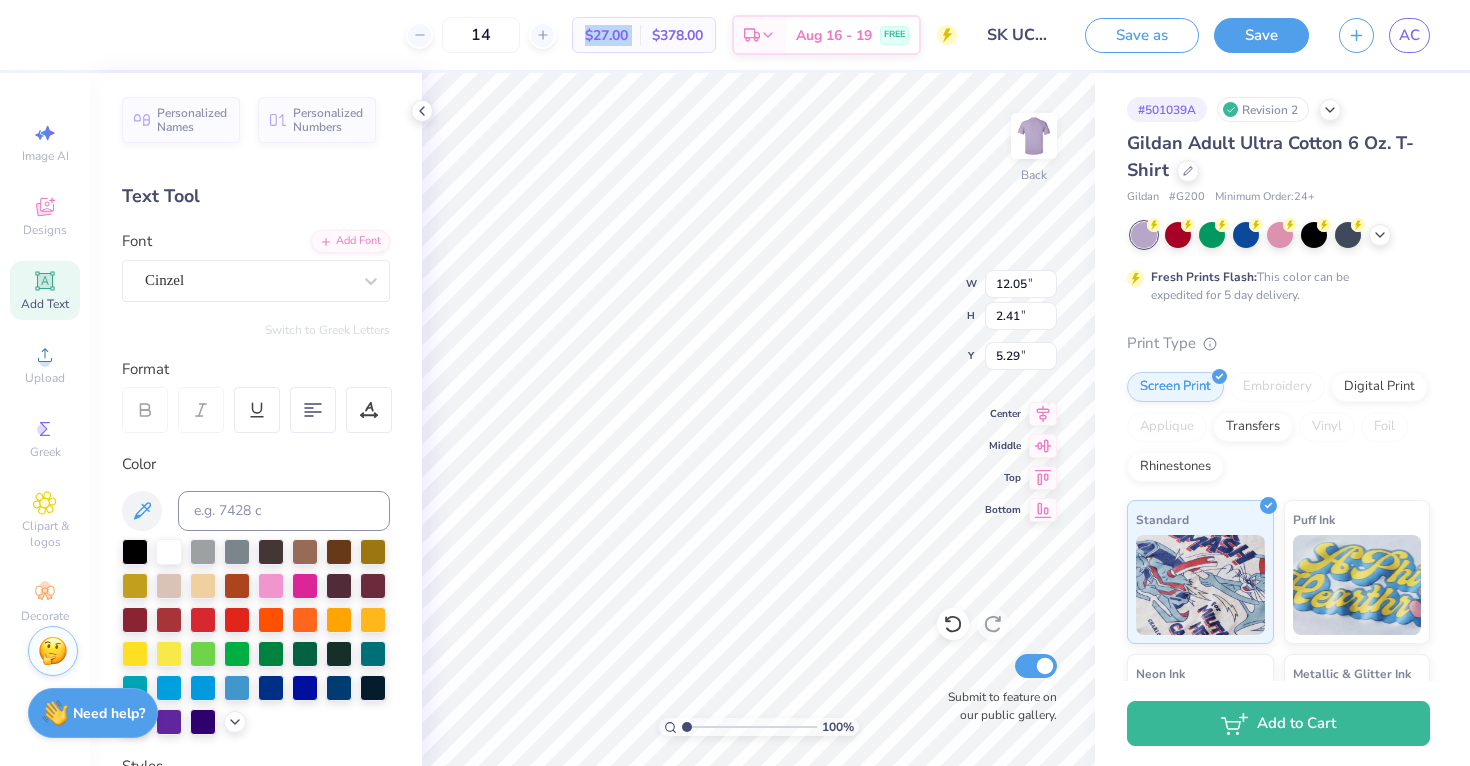 type on "5.26" 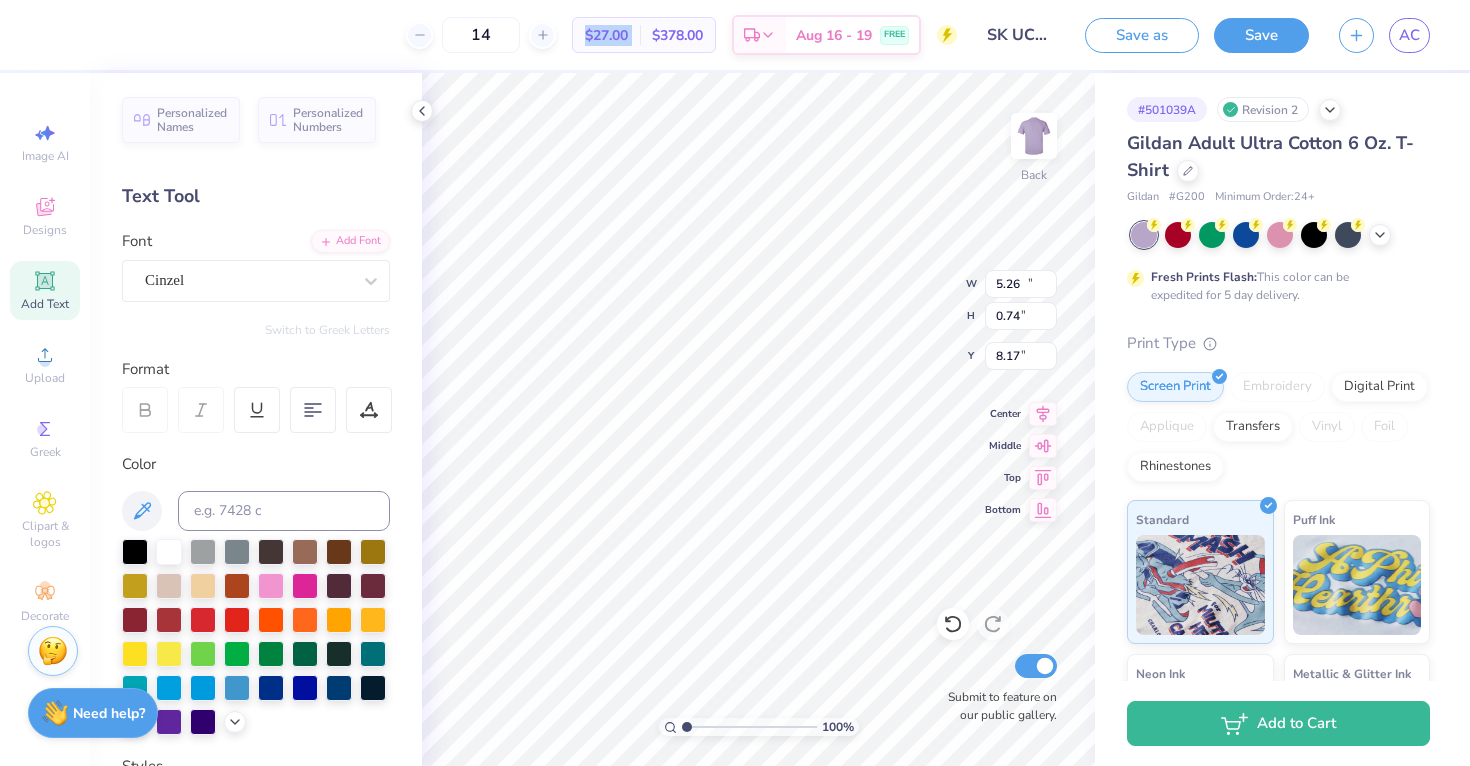 type on "8.18" 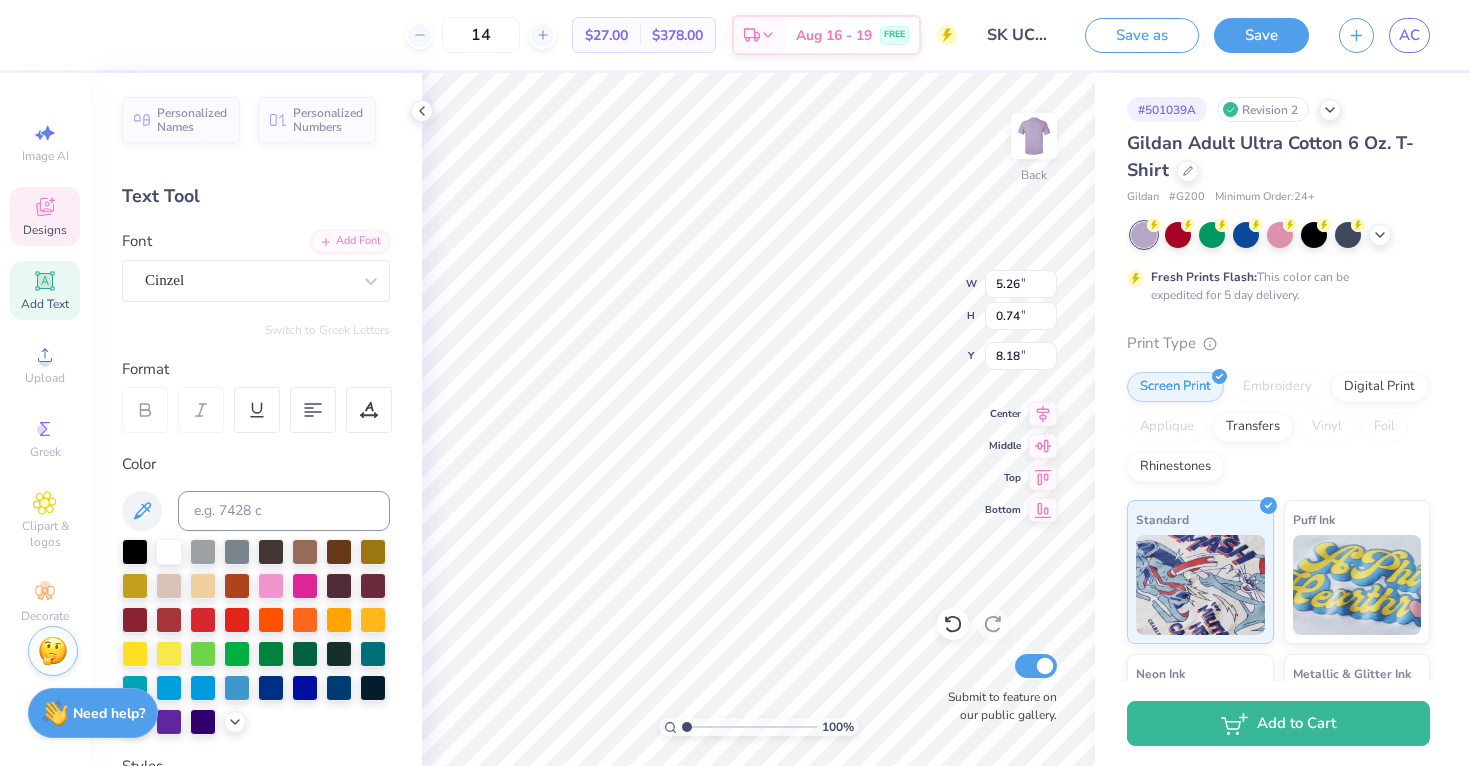 scroll, scrollTop: 0, scrollLeft: 2, axis: horizontal 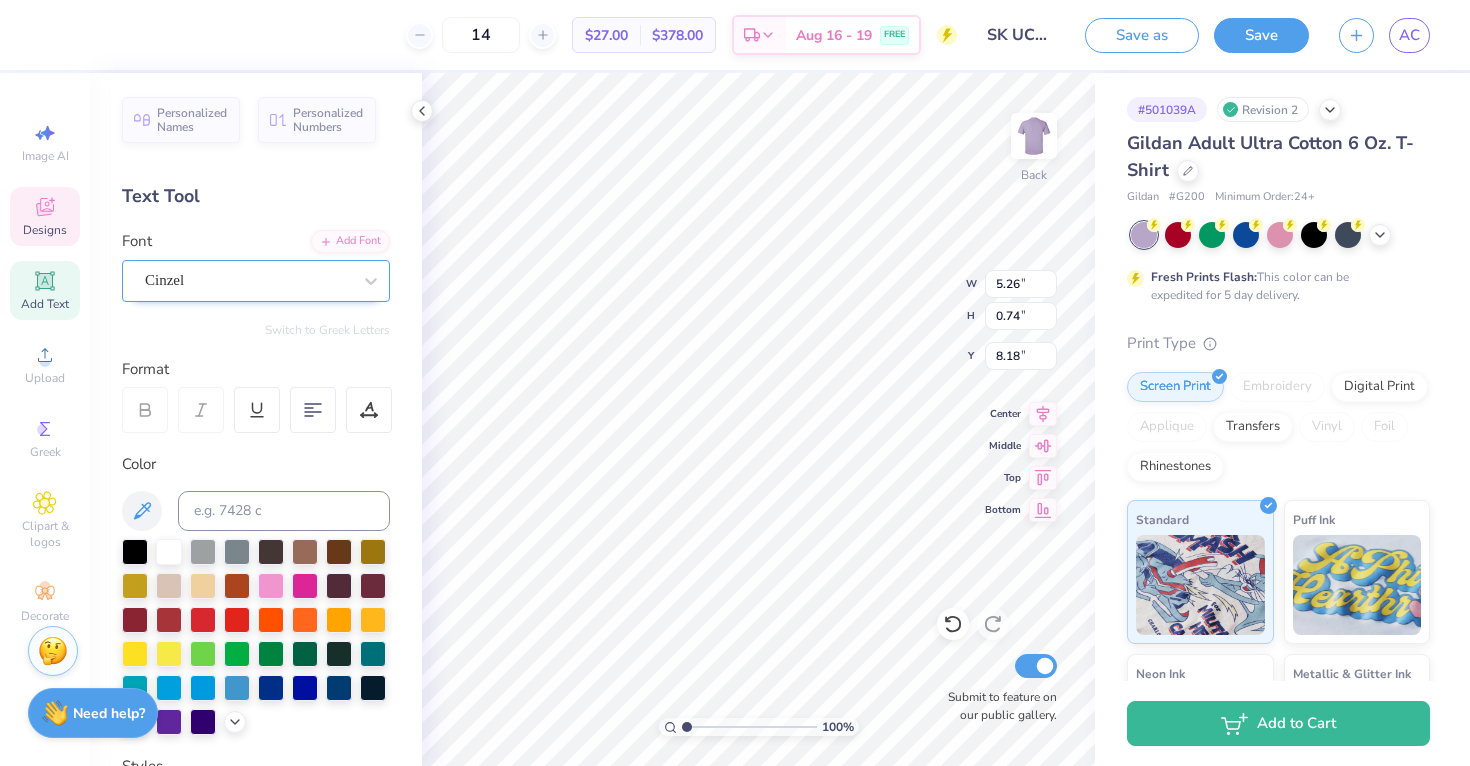 click on "Cinzel" at bounding box center (248, 280) 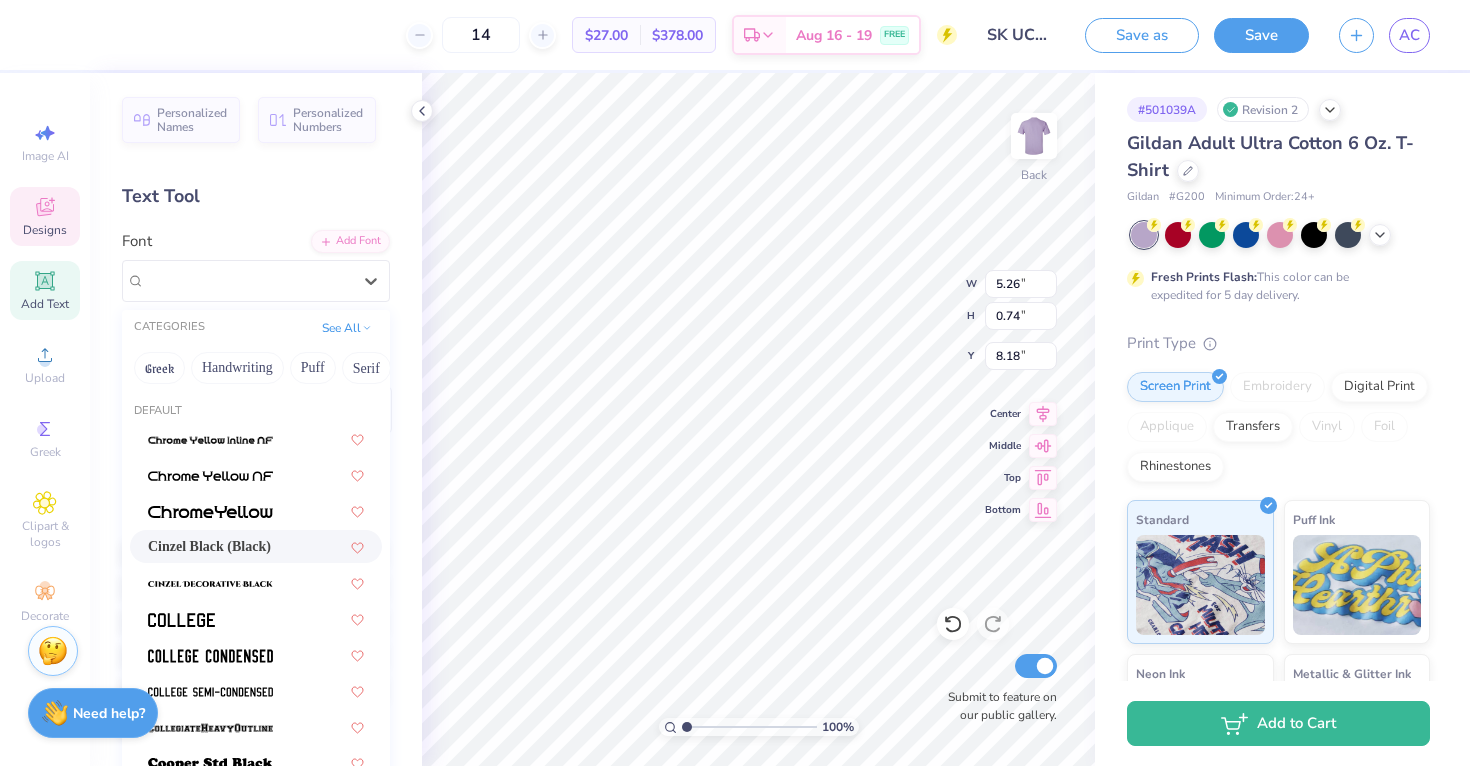 click on "Cinzel Black (Black)" at bounding box center [209, 546] 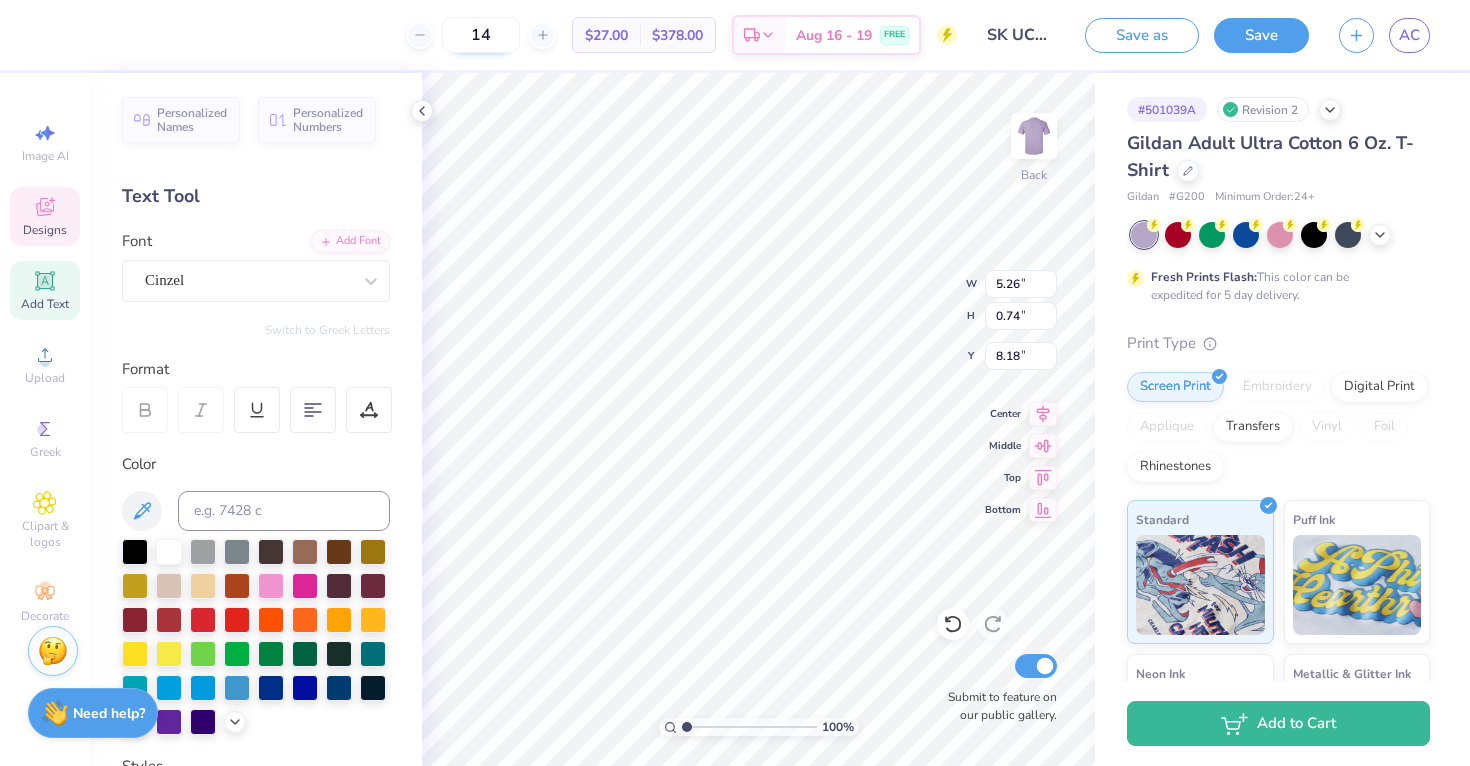 click on "14" at bounding box center [481, 35] 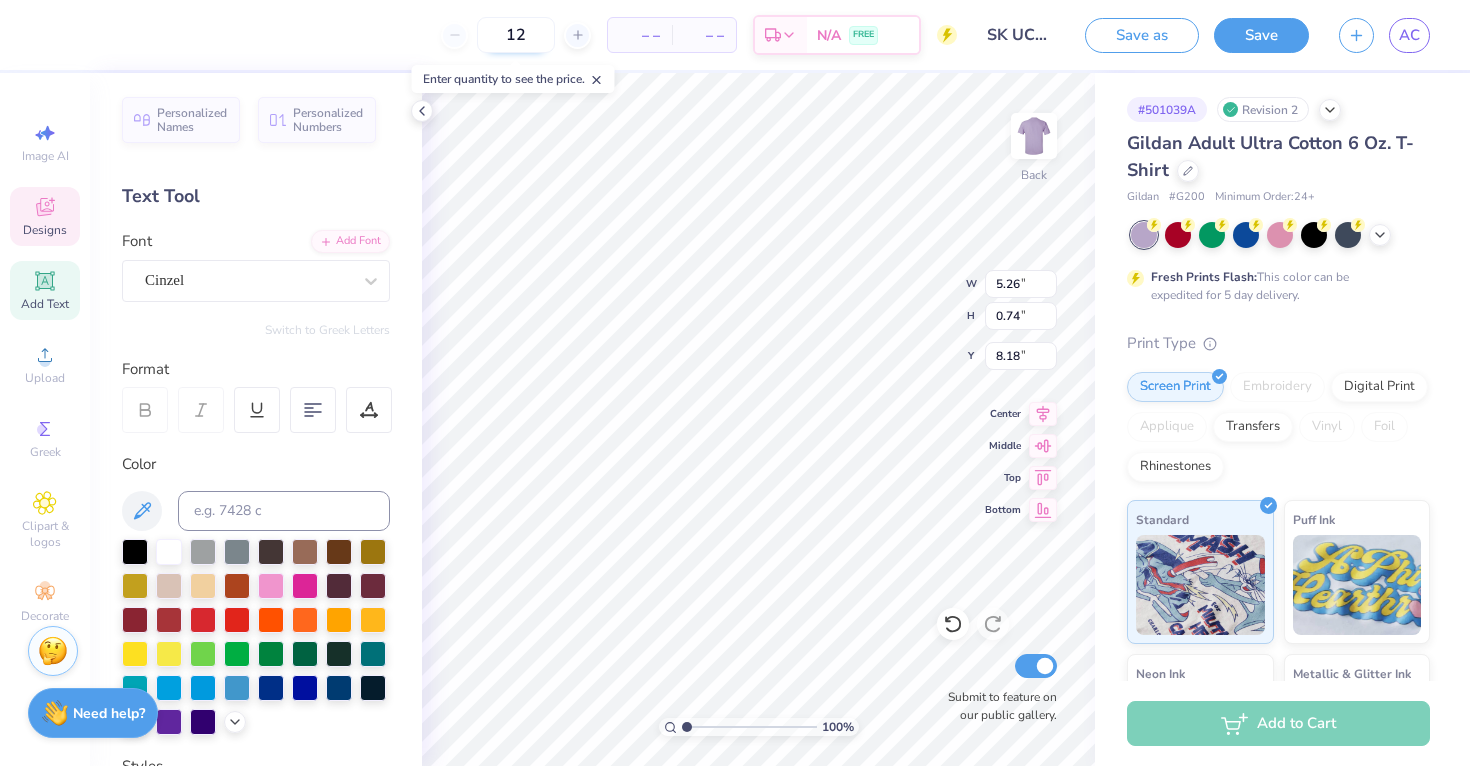 type on "12" 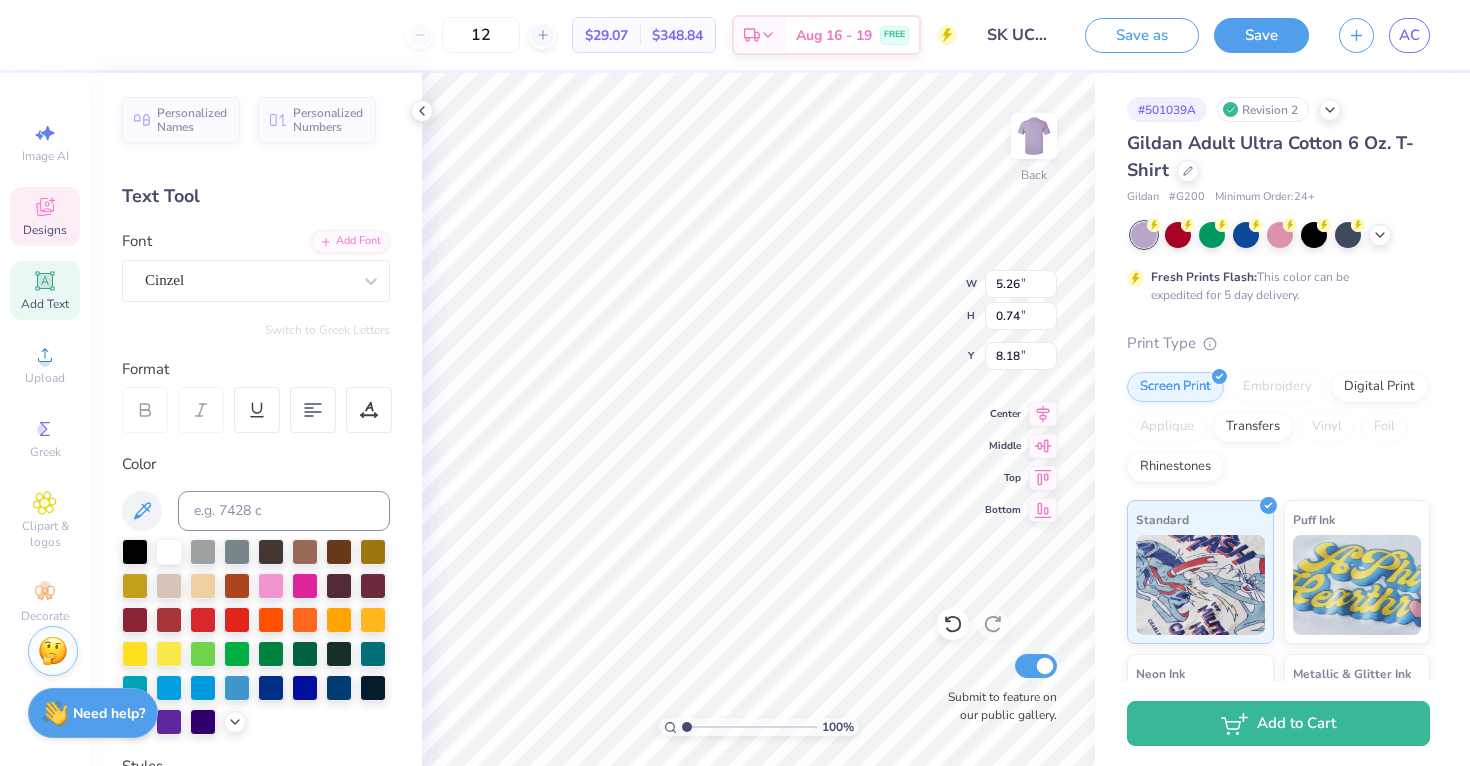 type on "D" 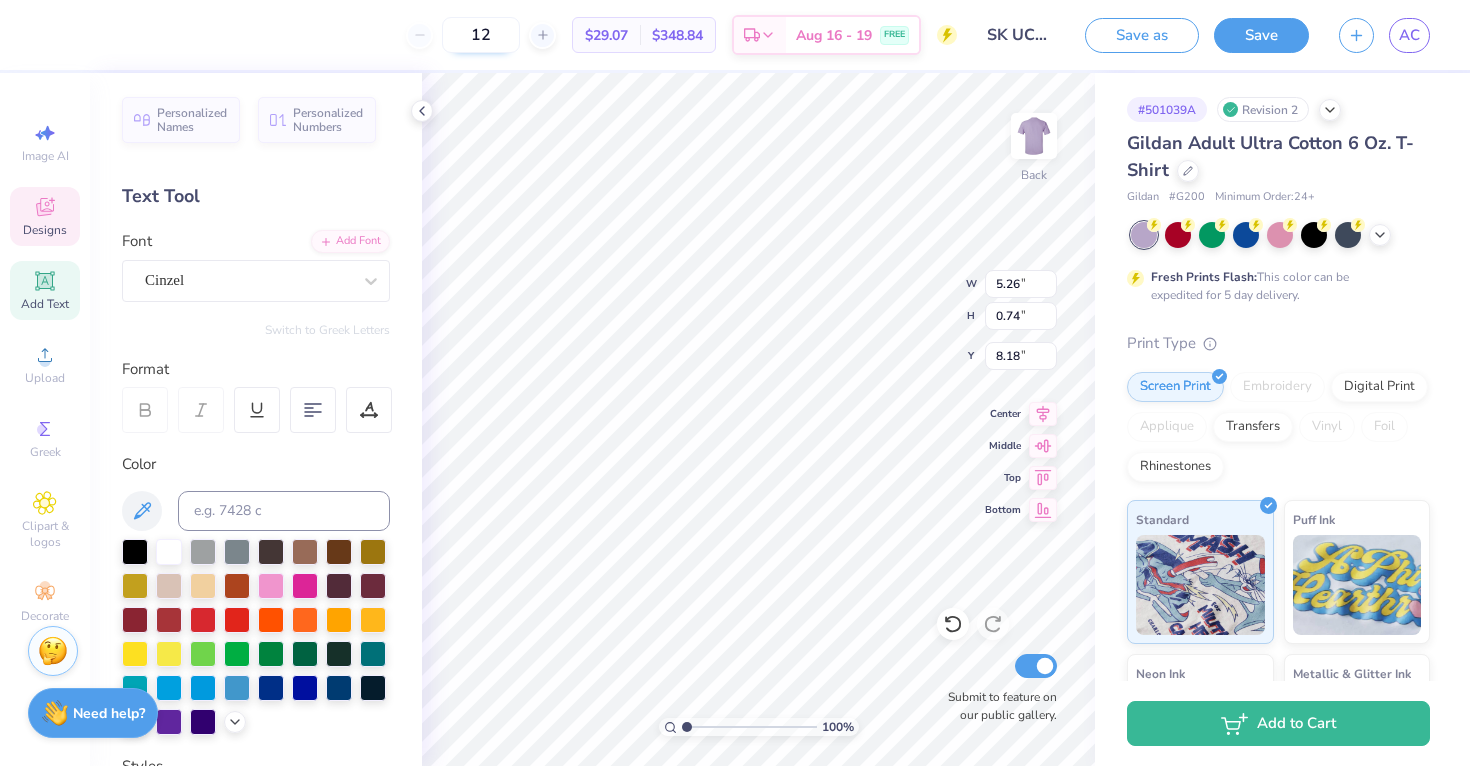 click on "12" at bounding box center (481, 35) 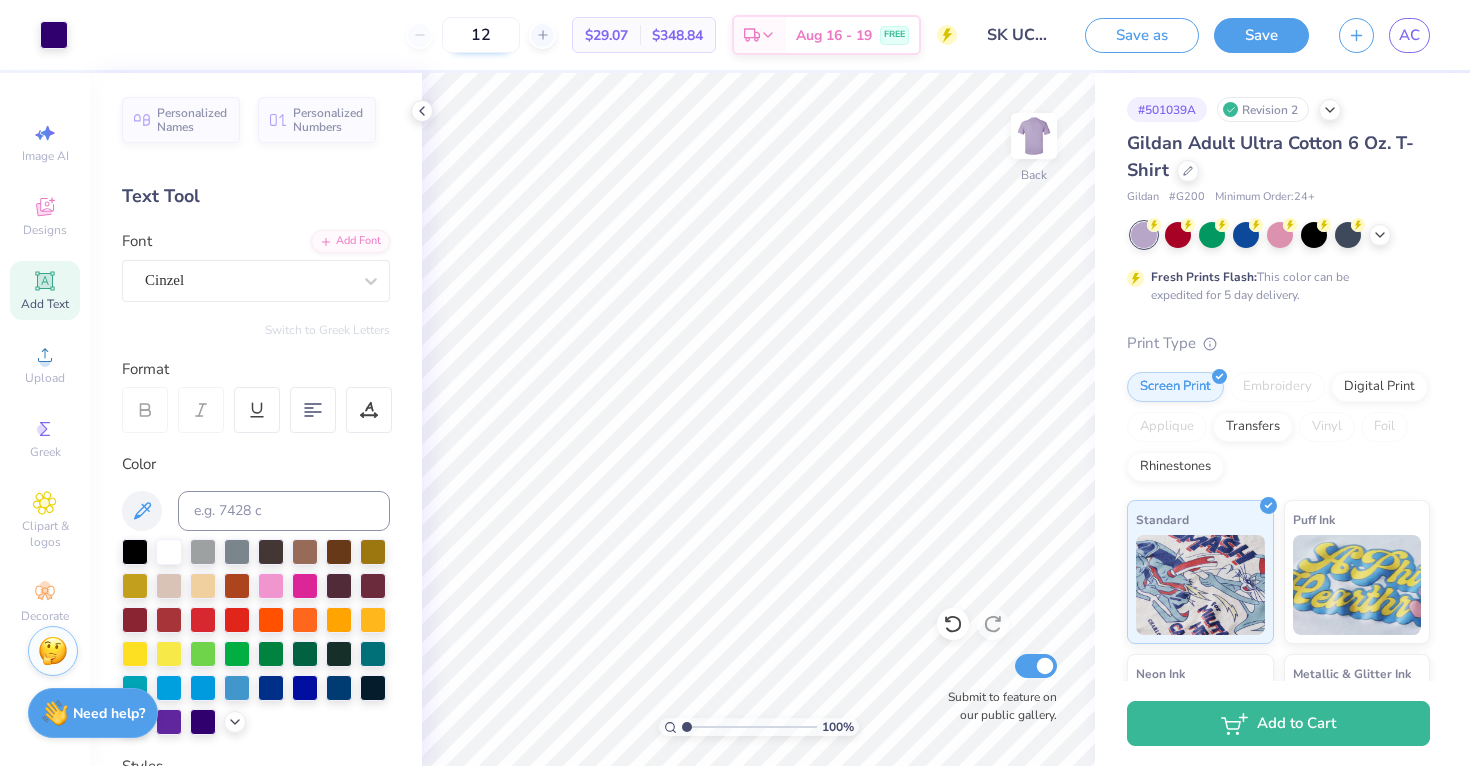 type on "1" 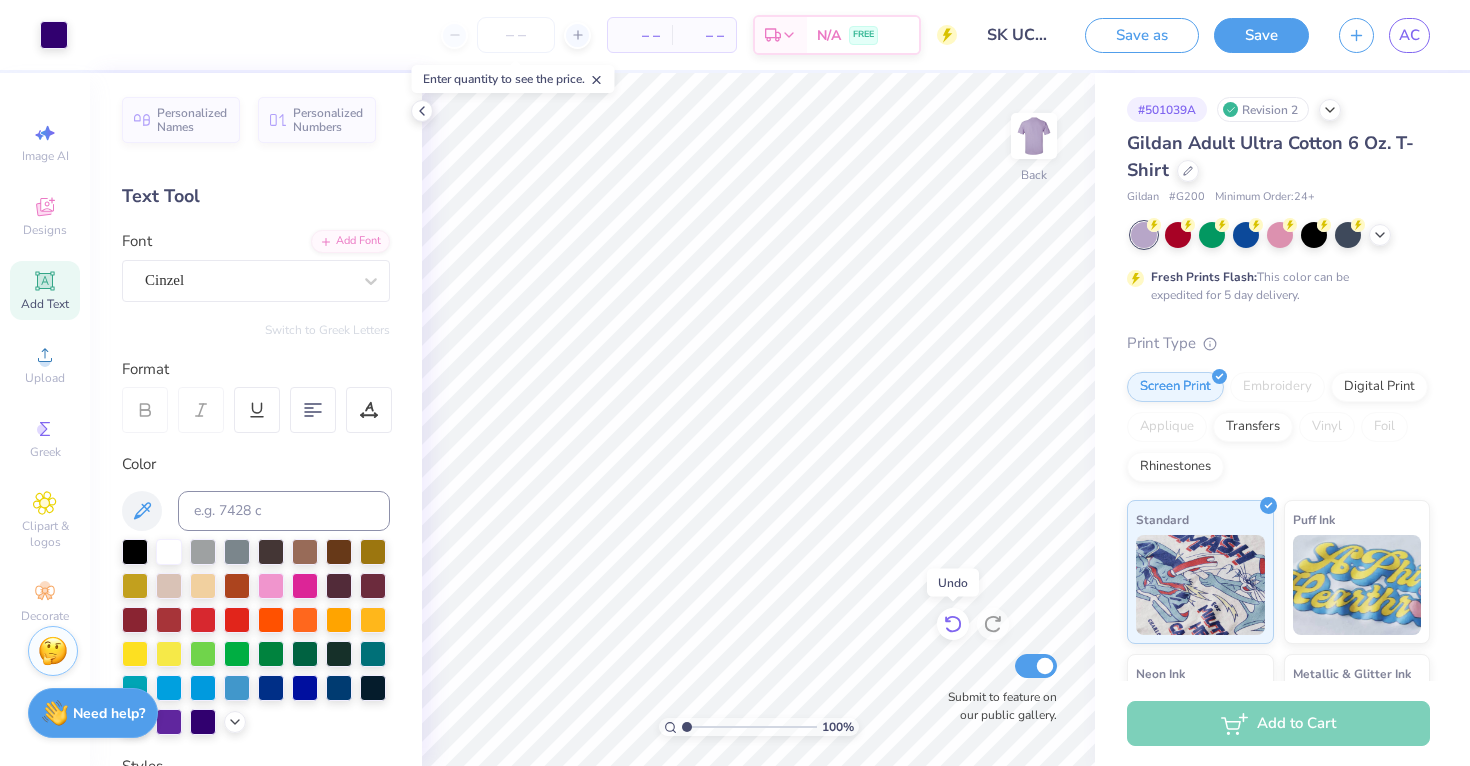 type 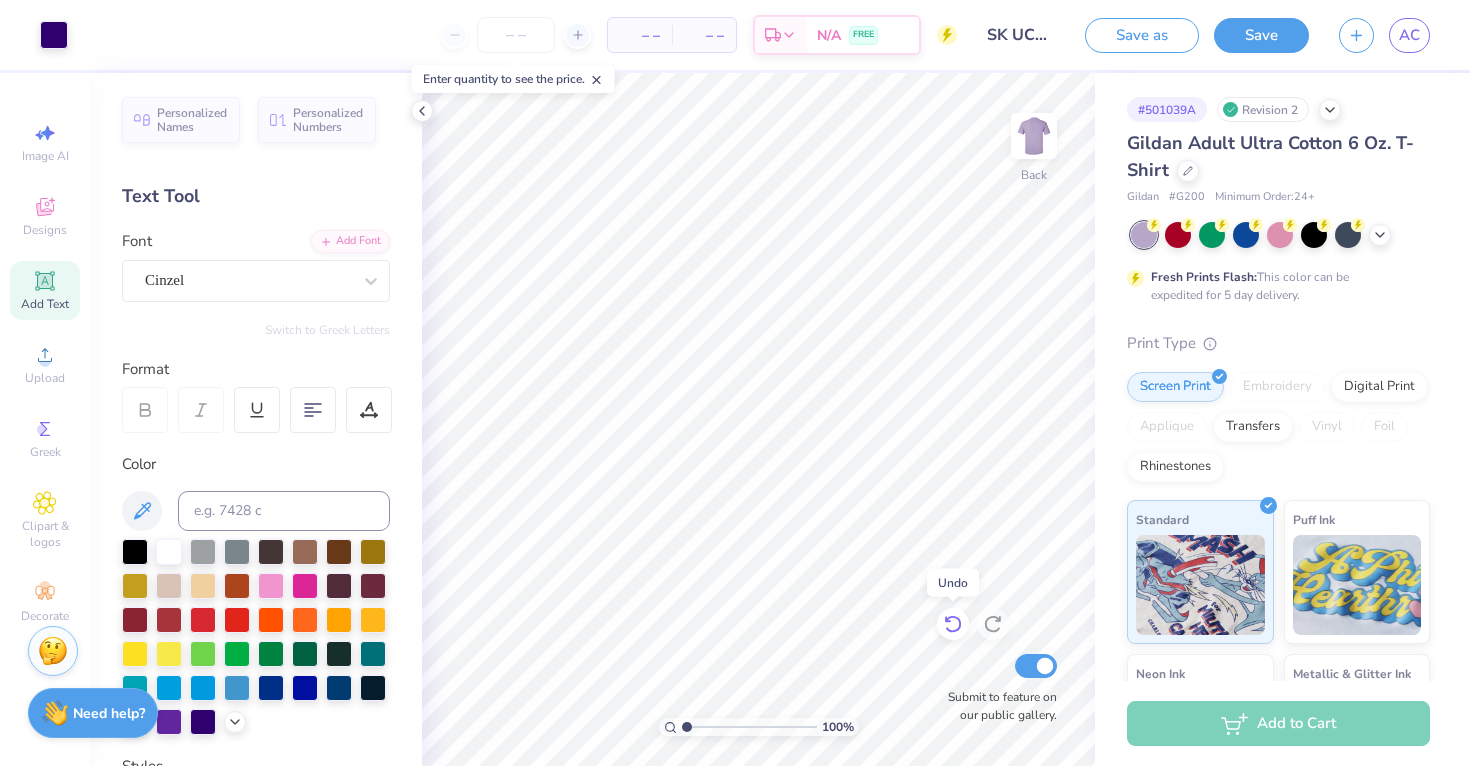 click 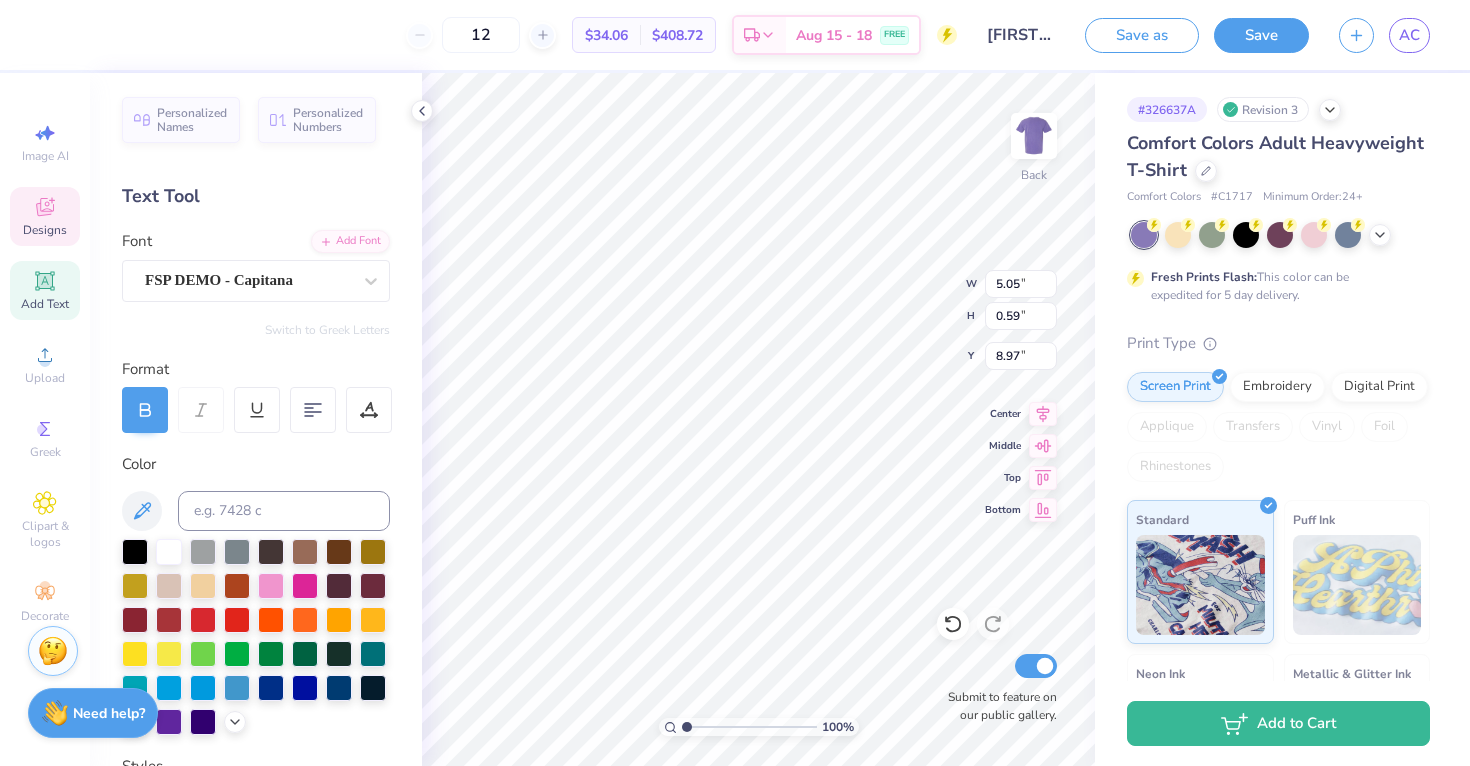 scroll, scrollTop: 0, scrollLeft: 0, axis: both 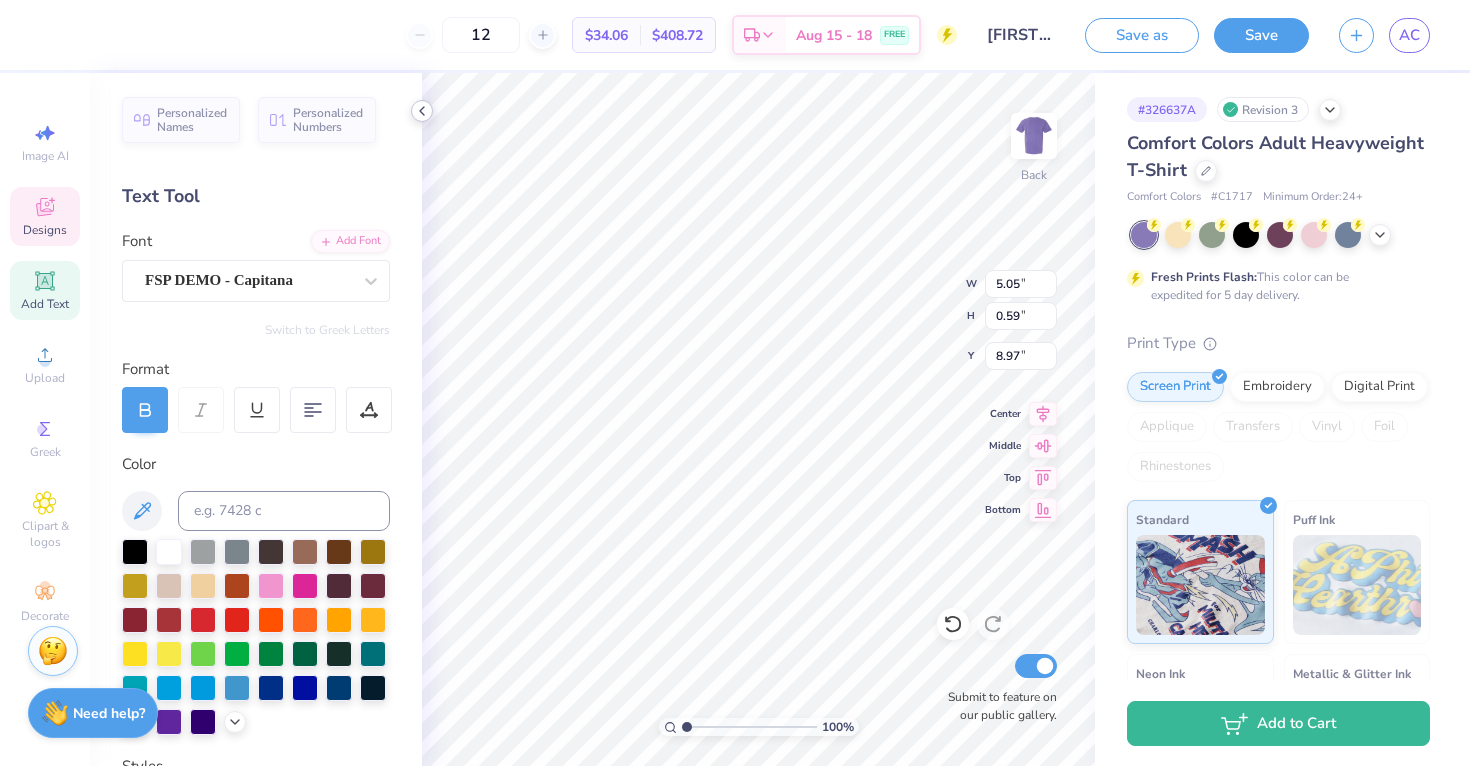 click 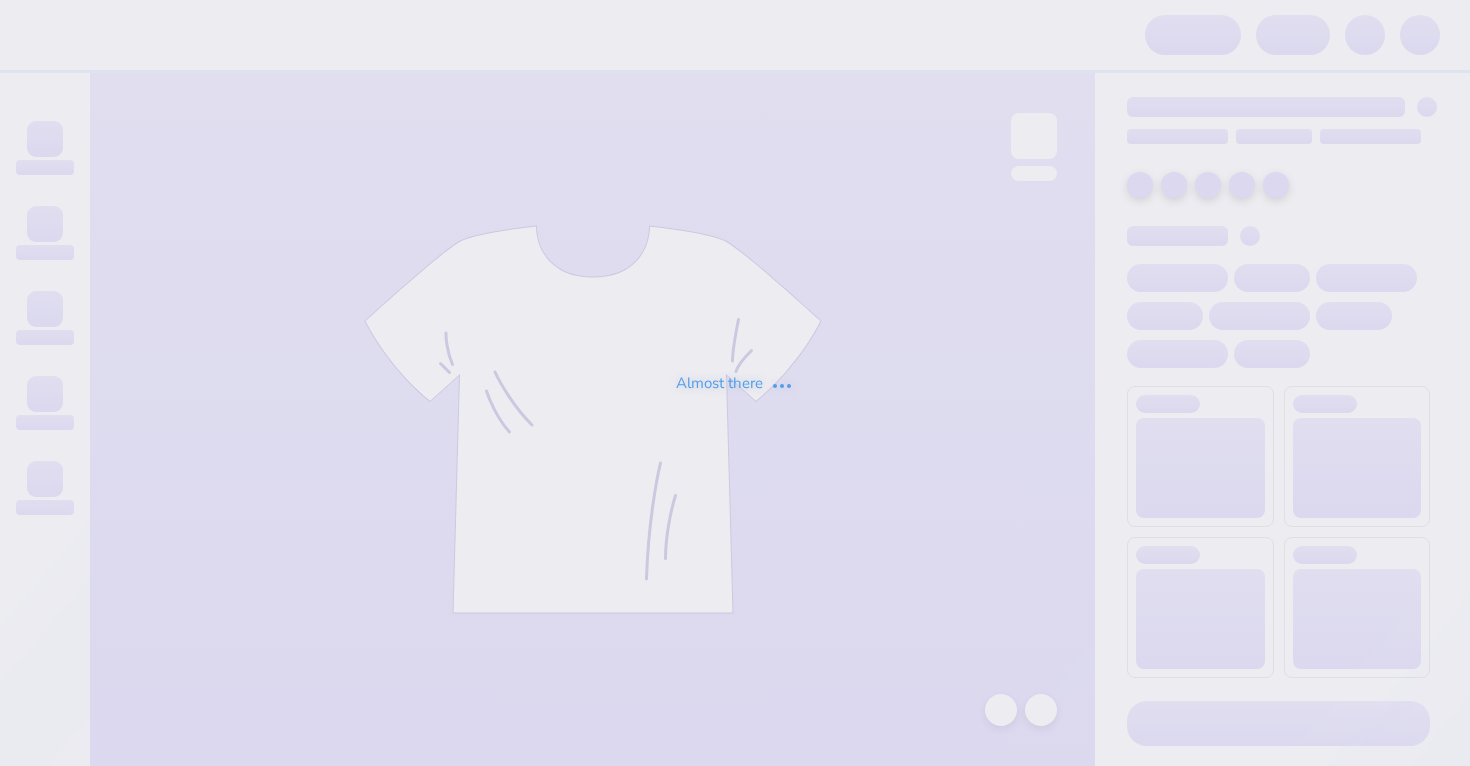 scroll, scrollTop: 0, scrollLeft: 0, axis: both 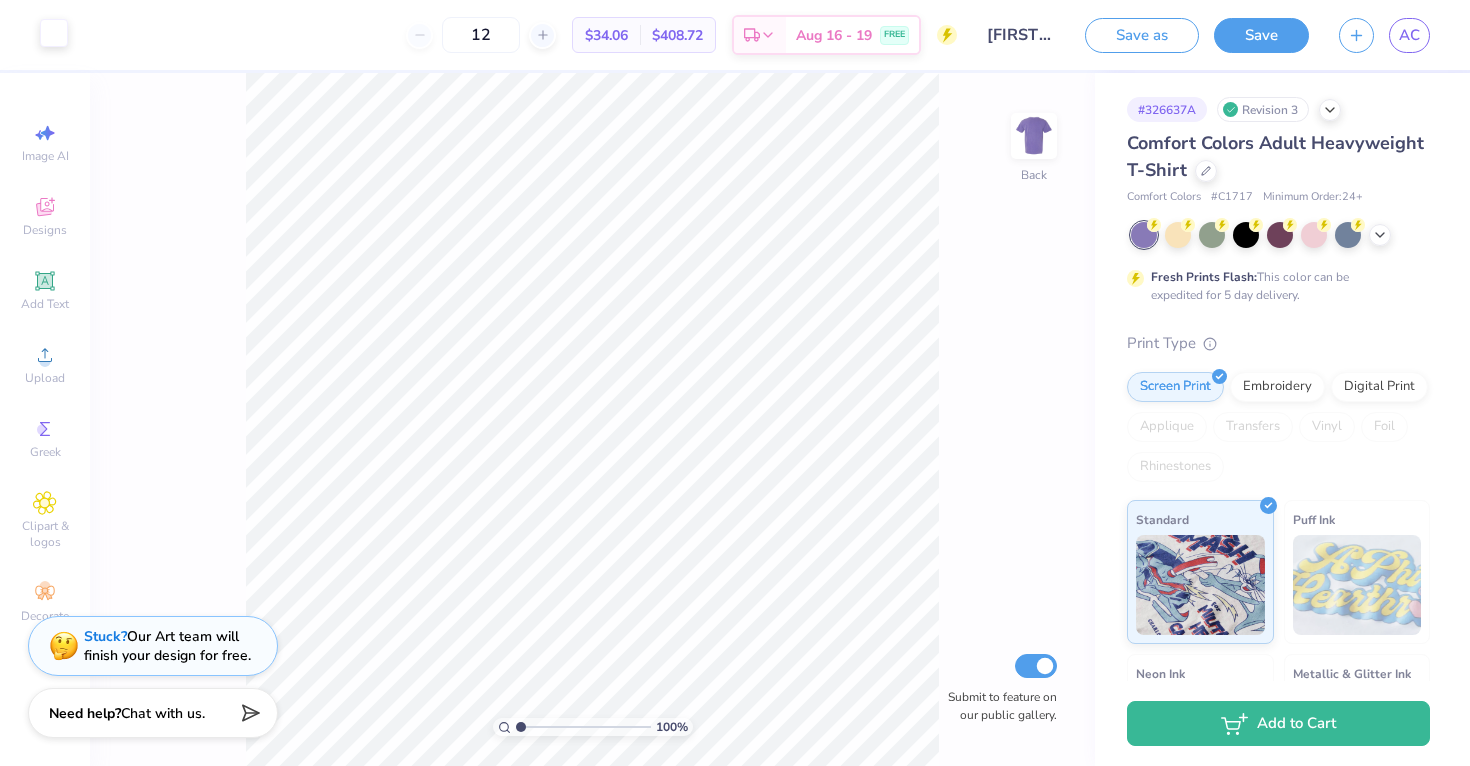 click at bounding box center (54, 33) 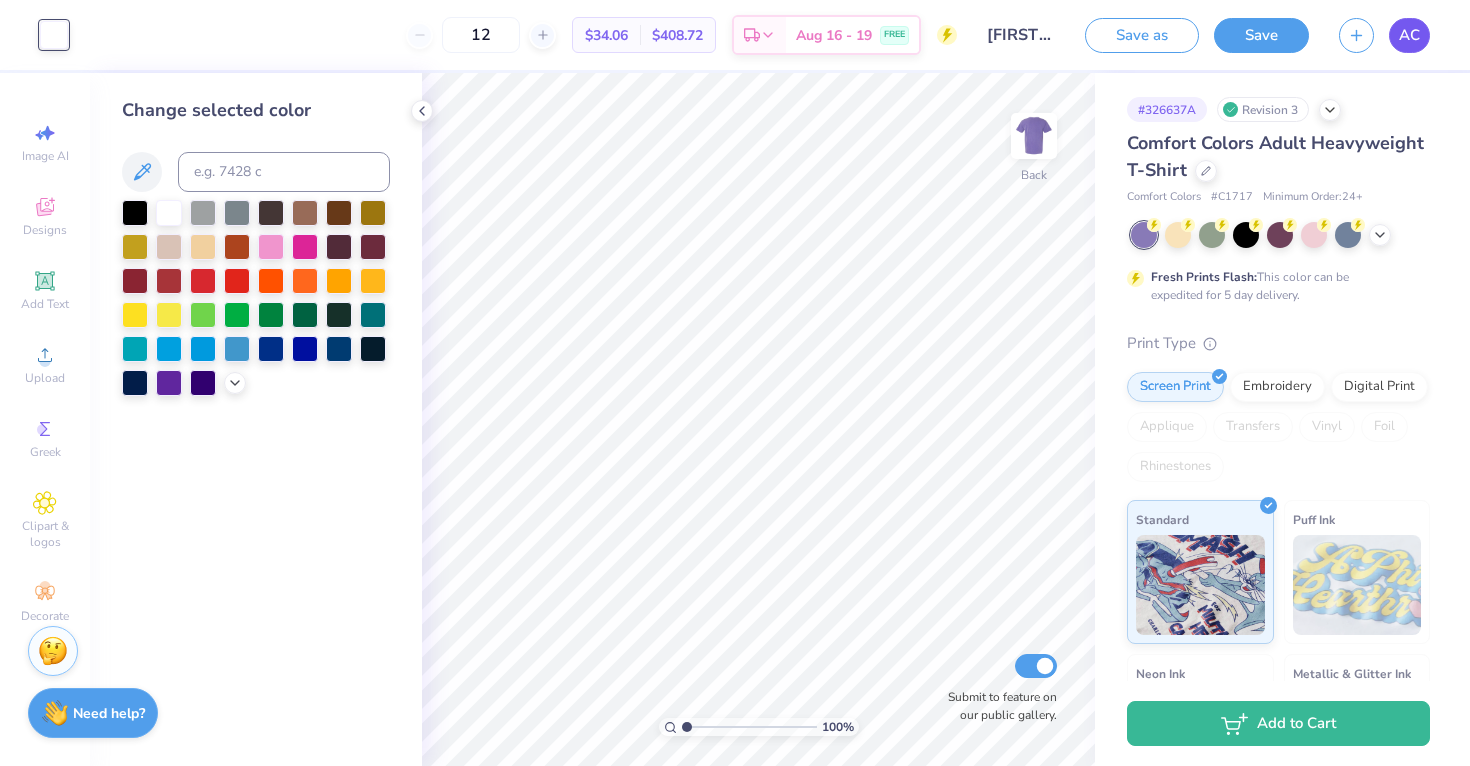 click on "AC" at bounding box center (1409, 35) 